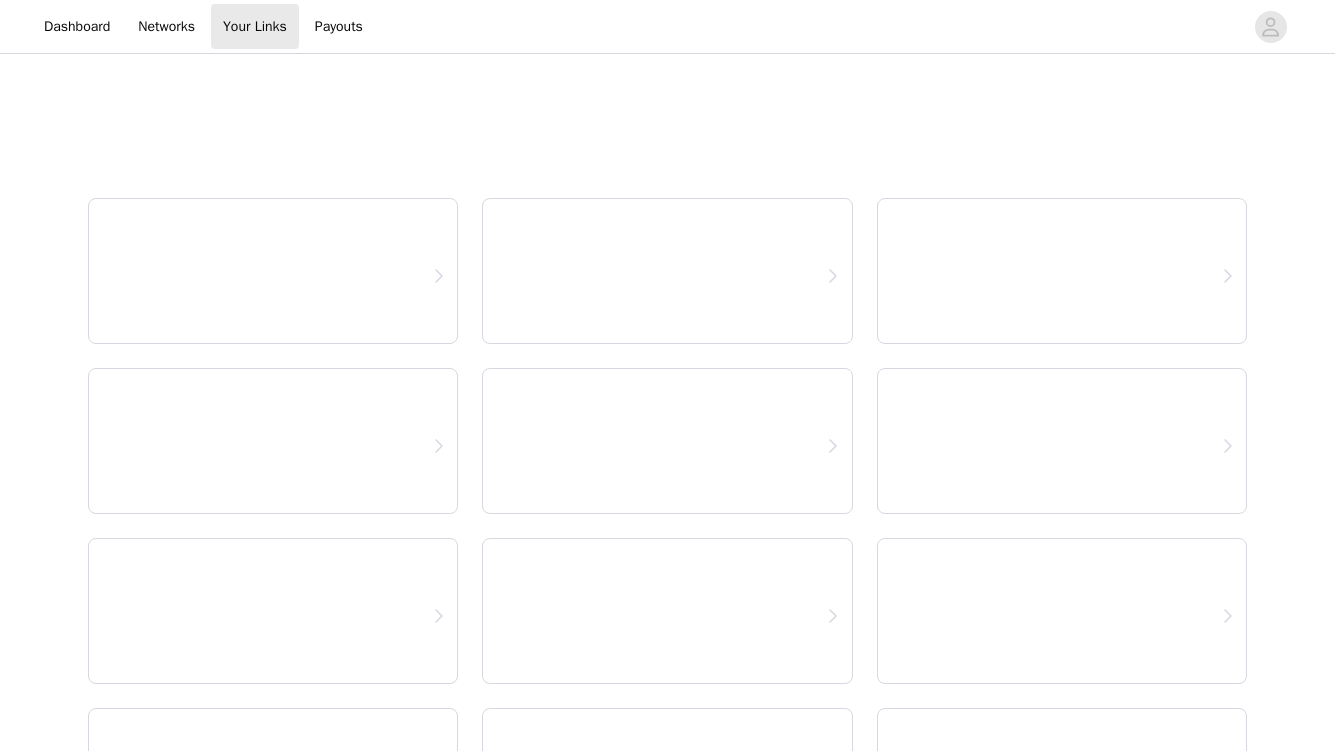 scroll, scrollTop: 0, scrollLeft: 0, axis: both 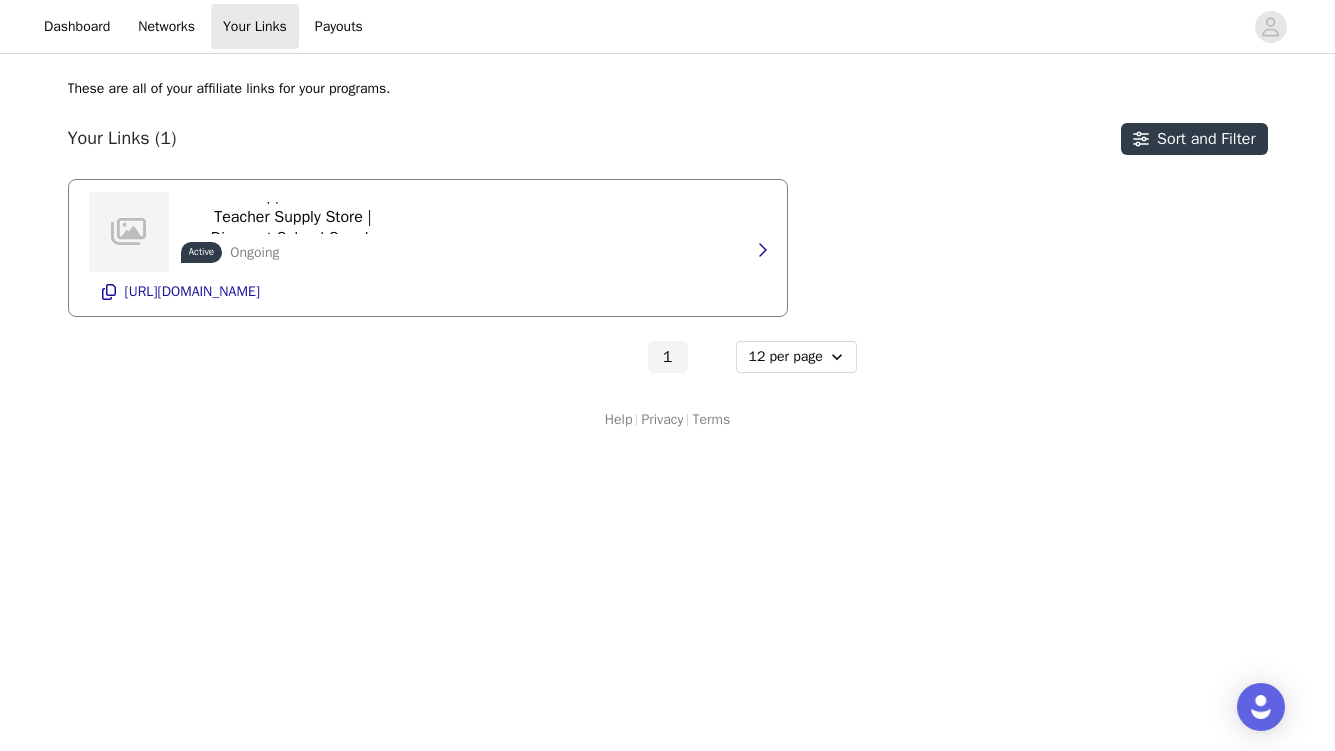 click on "School Supplies & Discount Teacher Supply Store | Discount School Supply Active Ongoing https://glnk.io/ovx19/claireshaffer" at bounding box center (428, 248) 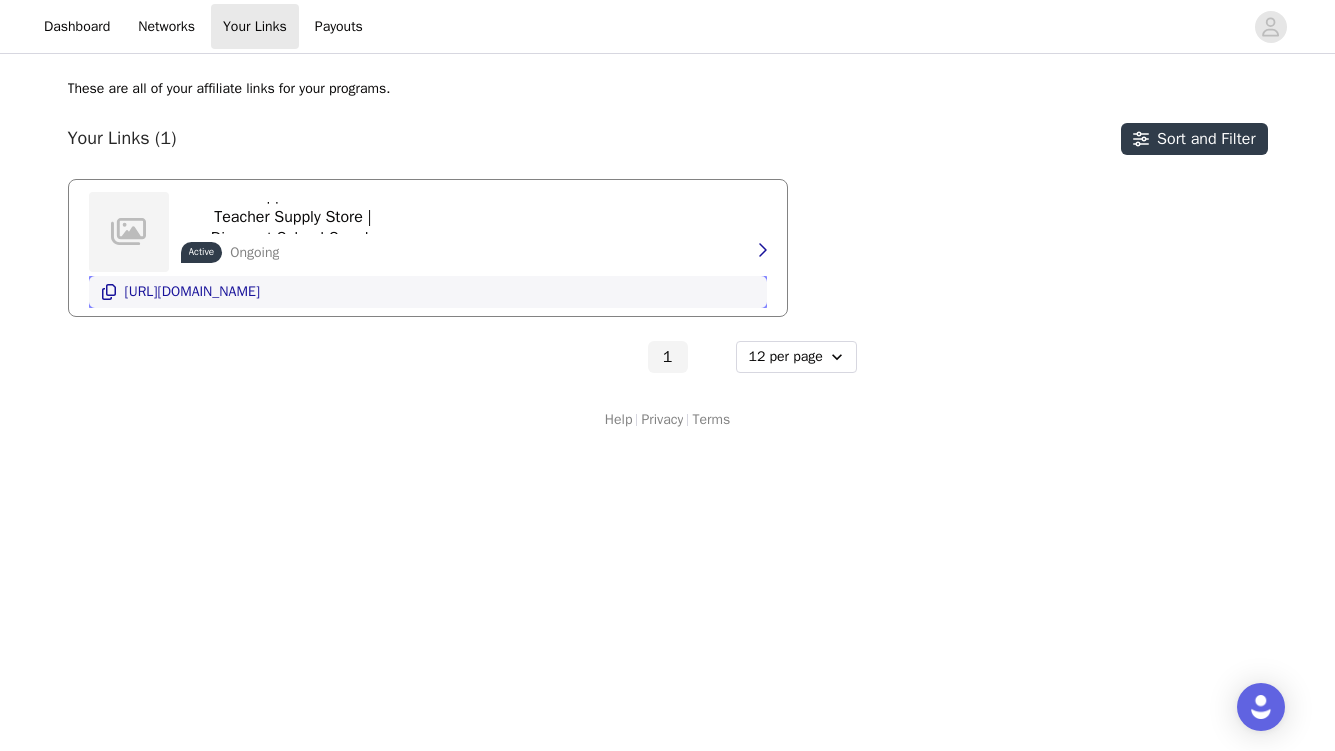 click on "[URL][DOMAIN_NAME]" at bounding box center (192, 292) 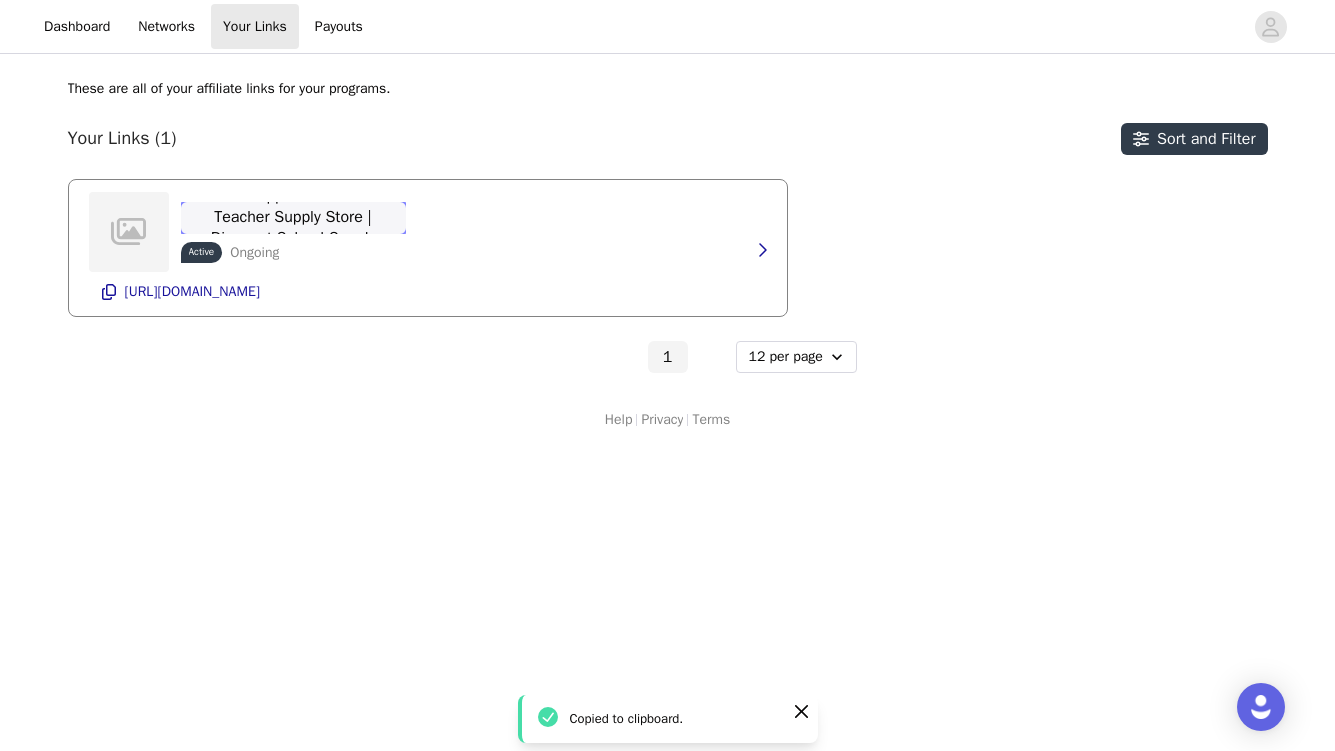 click on "School Supplies & Discount Teacher Supply Store | Discount School Supply" at bounding box center [293, 217] 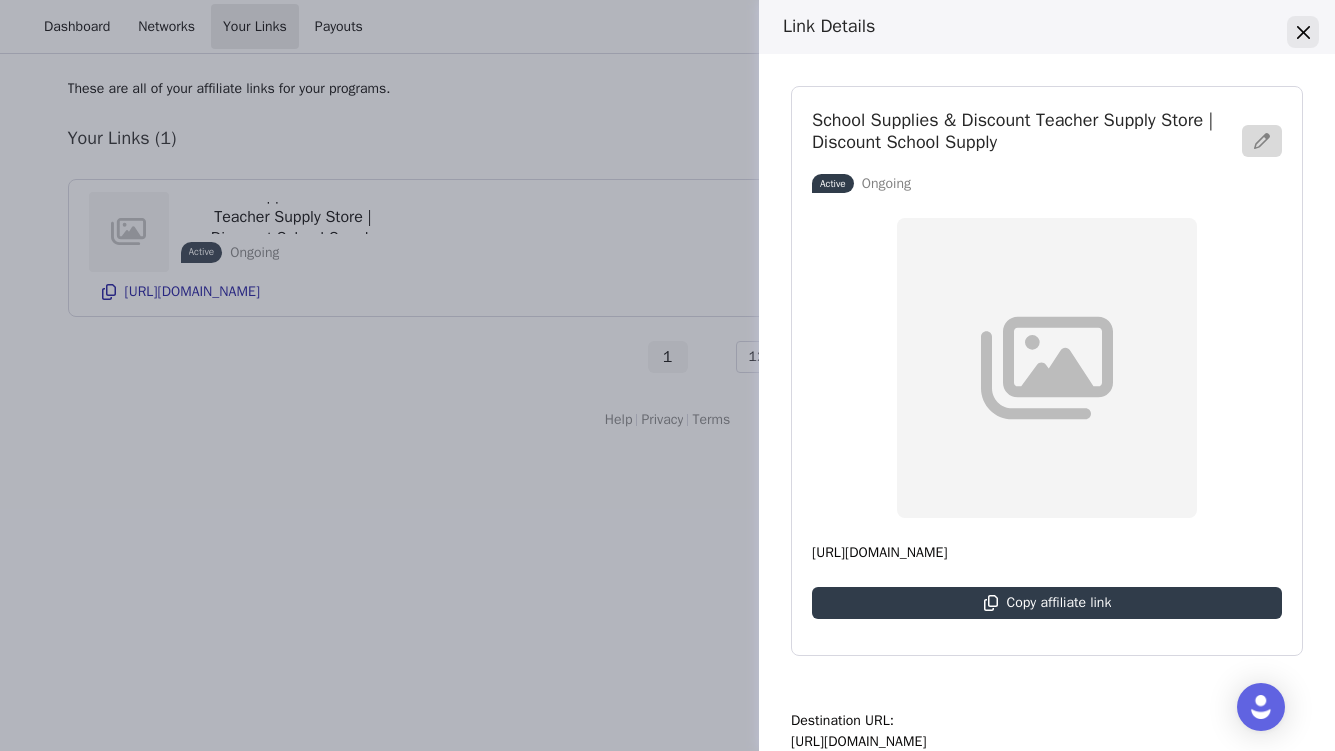 click 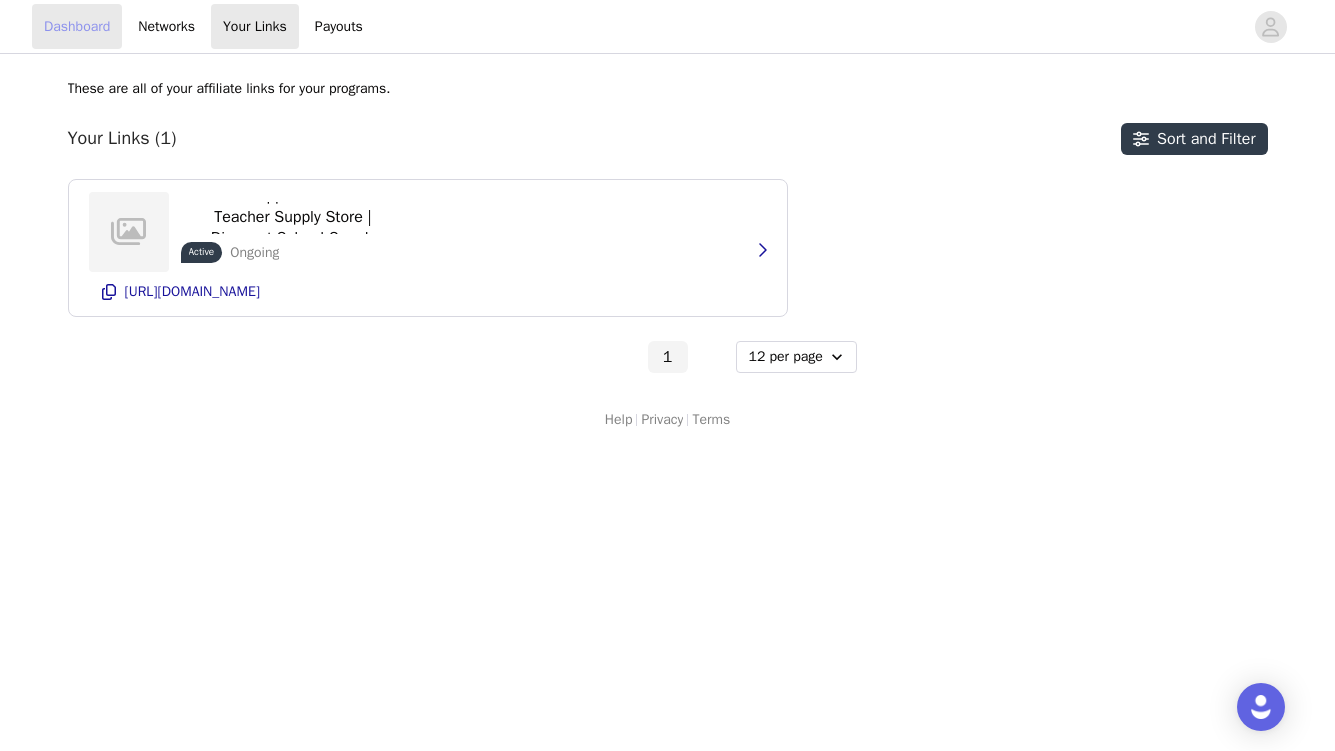 click on "Dashboard" at bounding box center (77, 26) 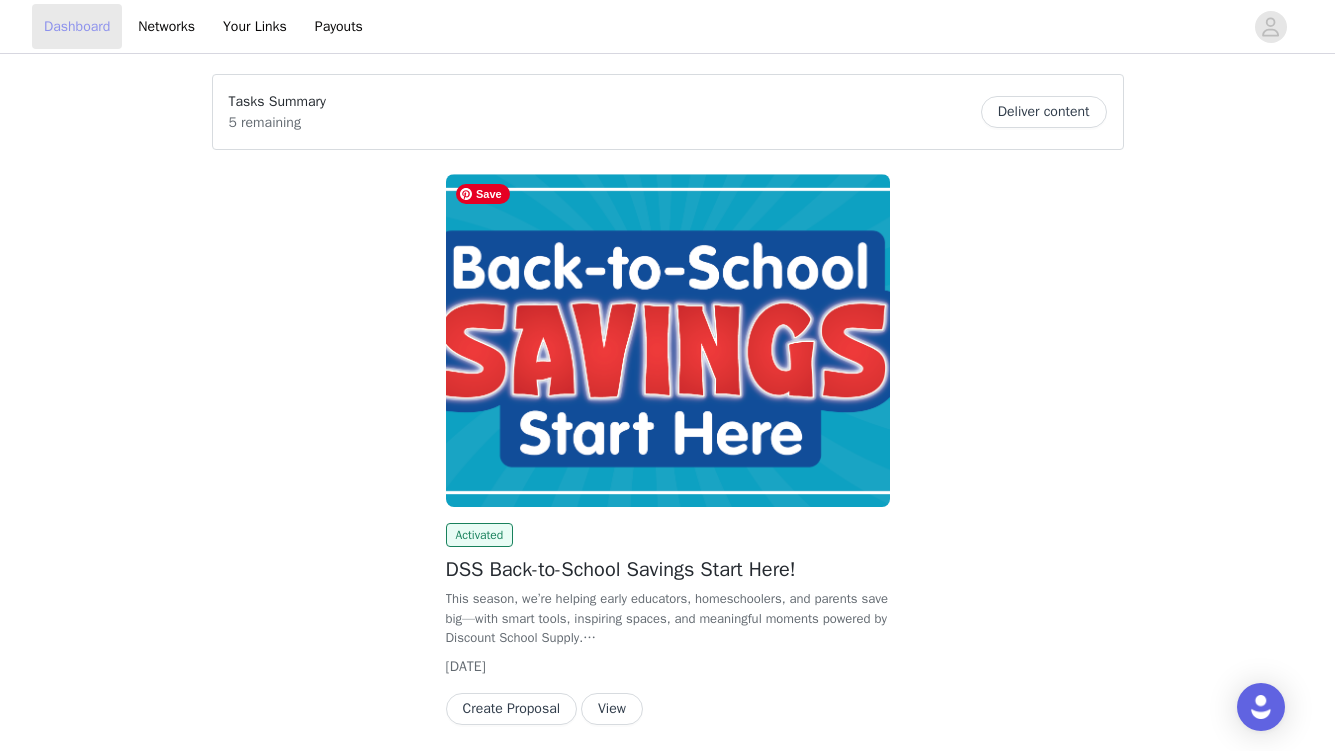 scroll, scrollTop: 74, scrollLeft: 0, axis: vertical 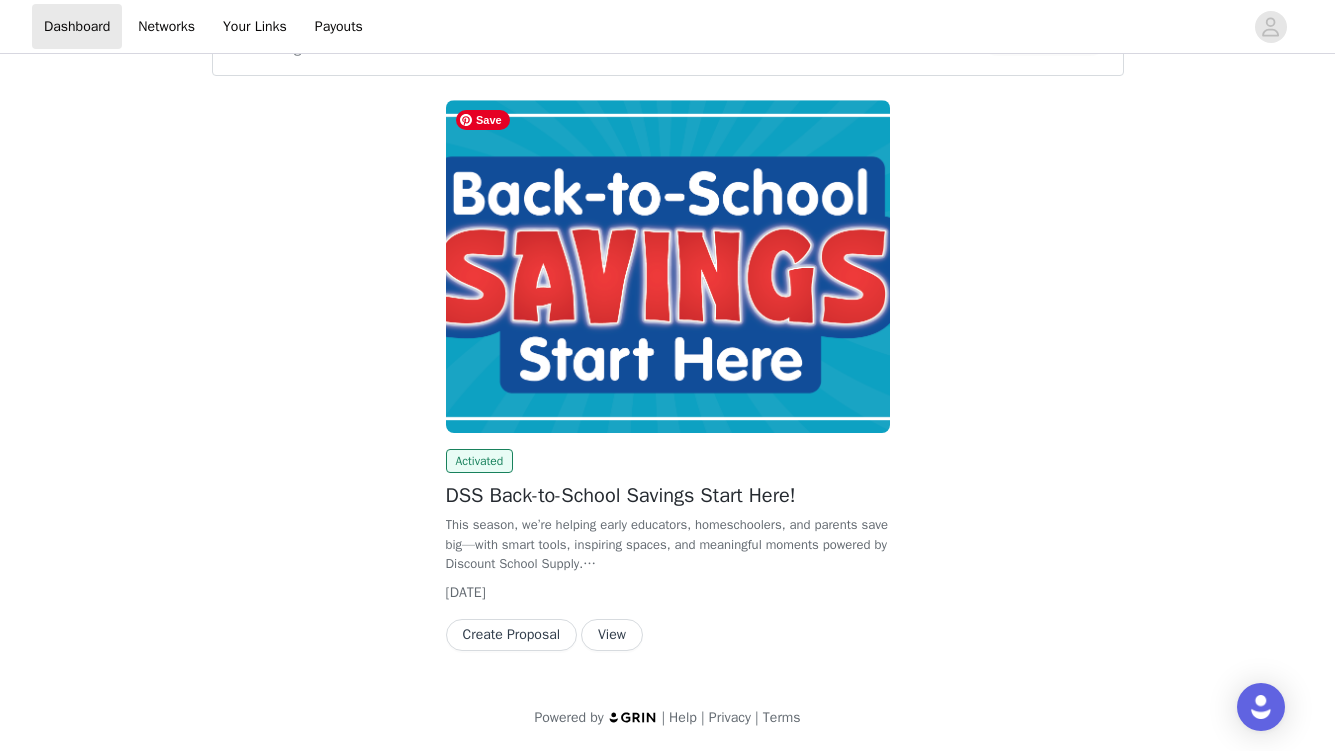 click at bounding box center (668, 266) 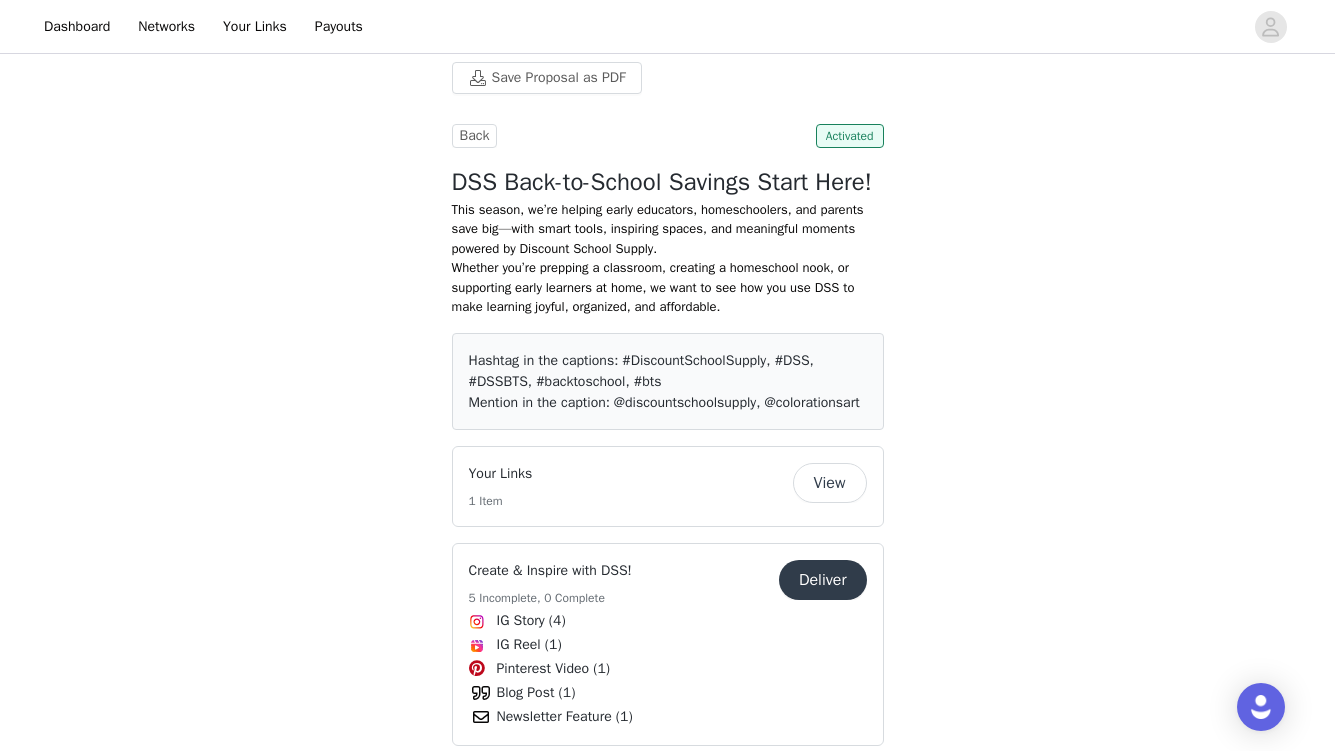 scroll, scrollTop: 354, scrollLeft: 0, axis: vertical 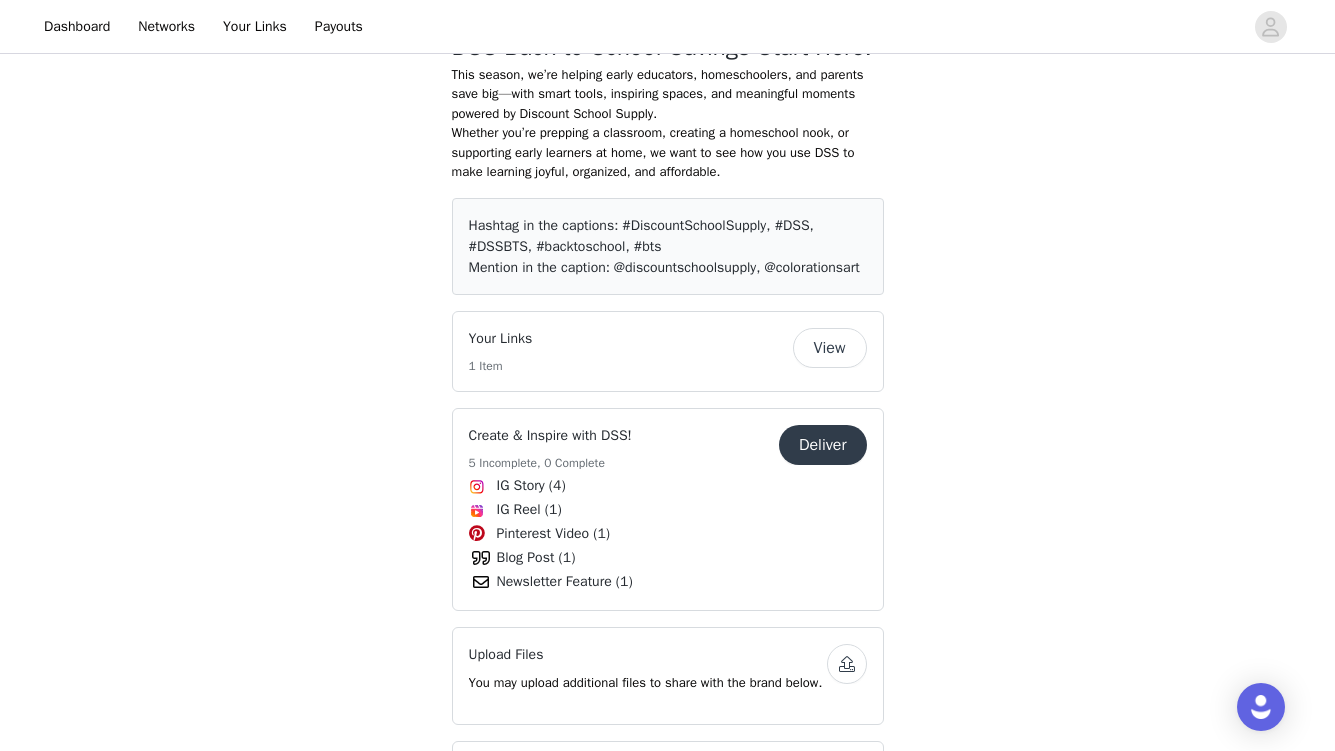 click on "Deliver" at bounding box center [823, 445] 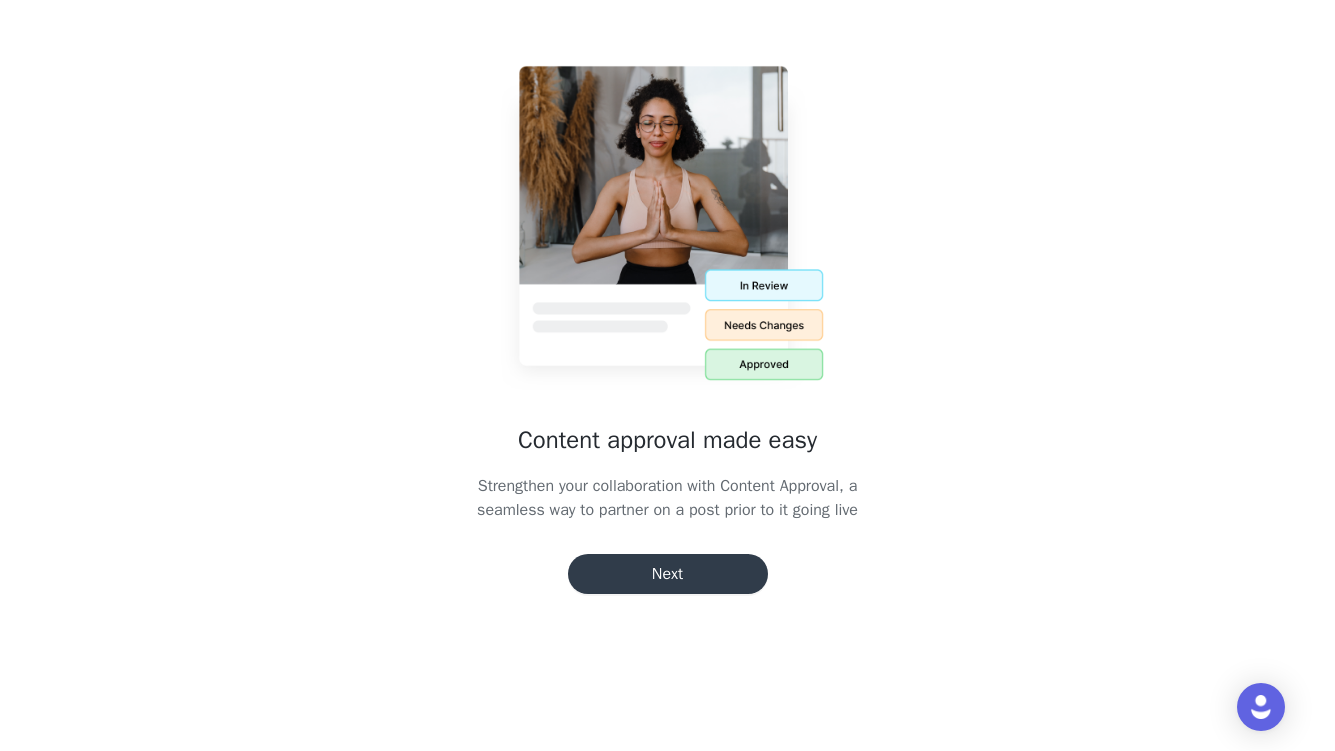 click on "Next" at bounding box center [668, 574] 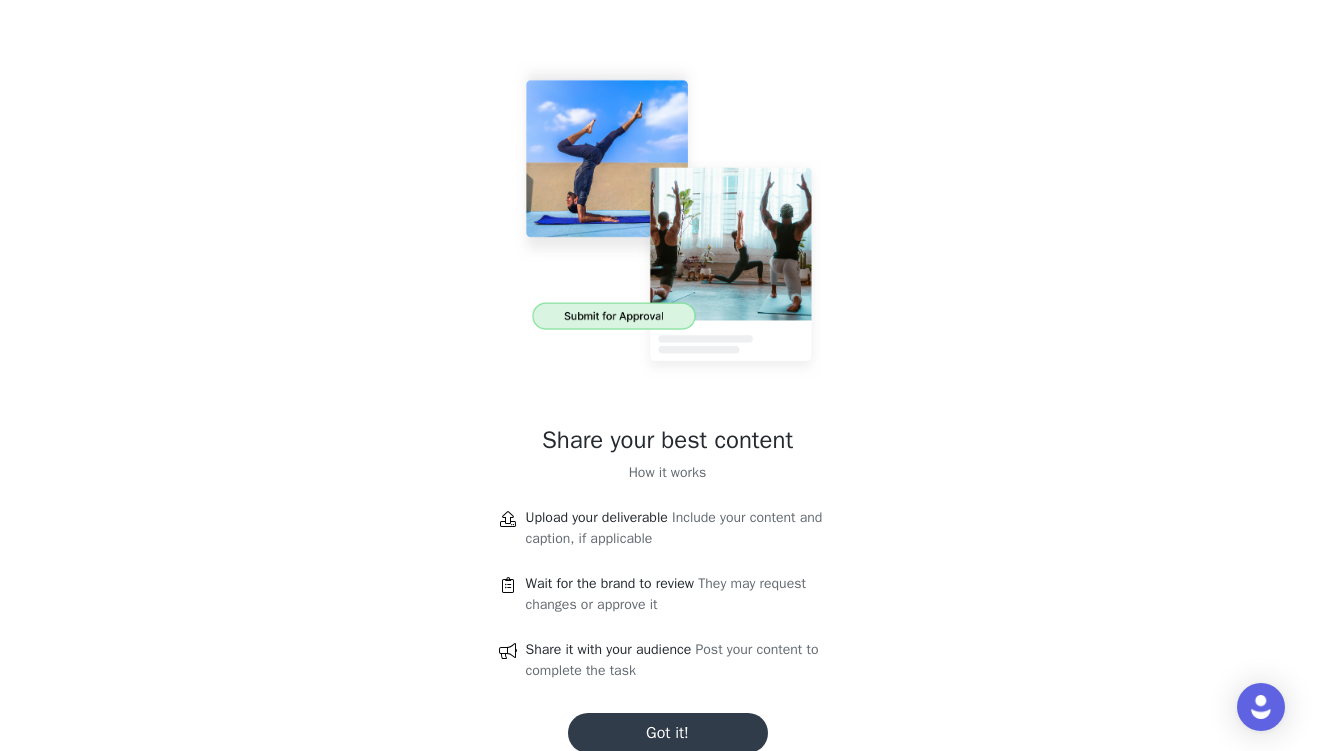 scroll, scrollTop: 70, scrollLeft: 0, axis: vertical 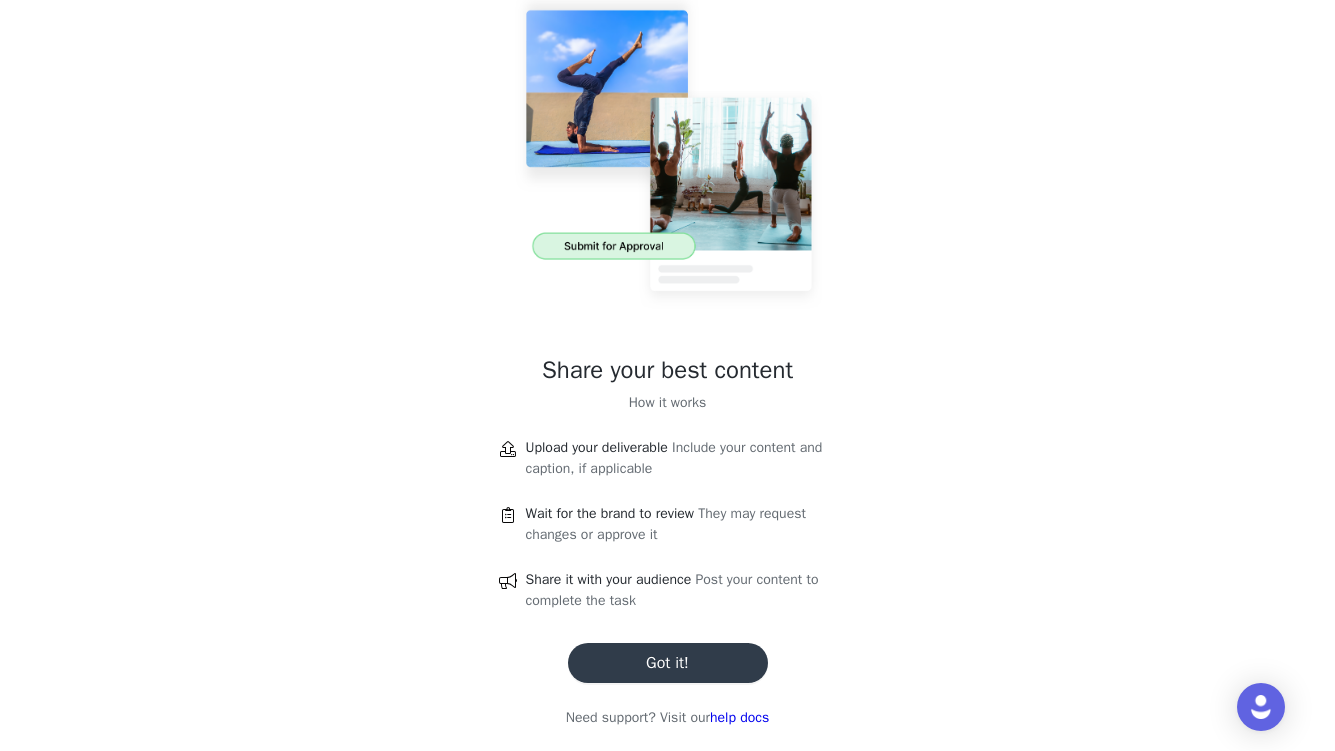 click on "Got it!" at bounding box center [668, 663] 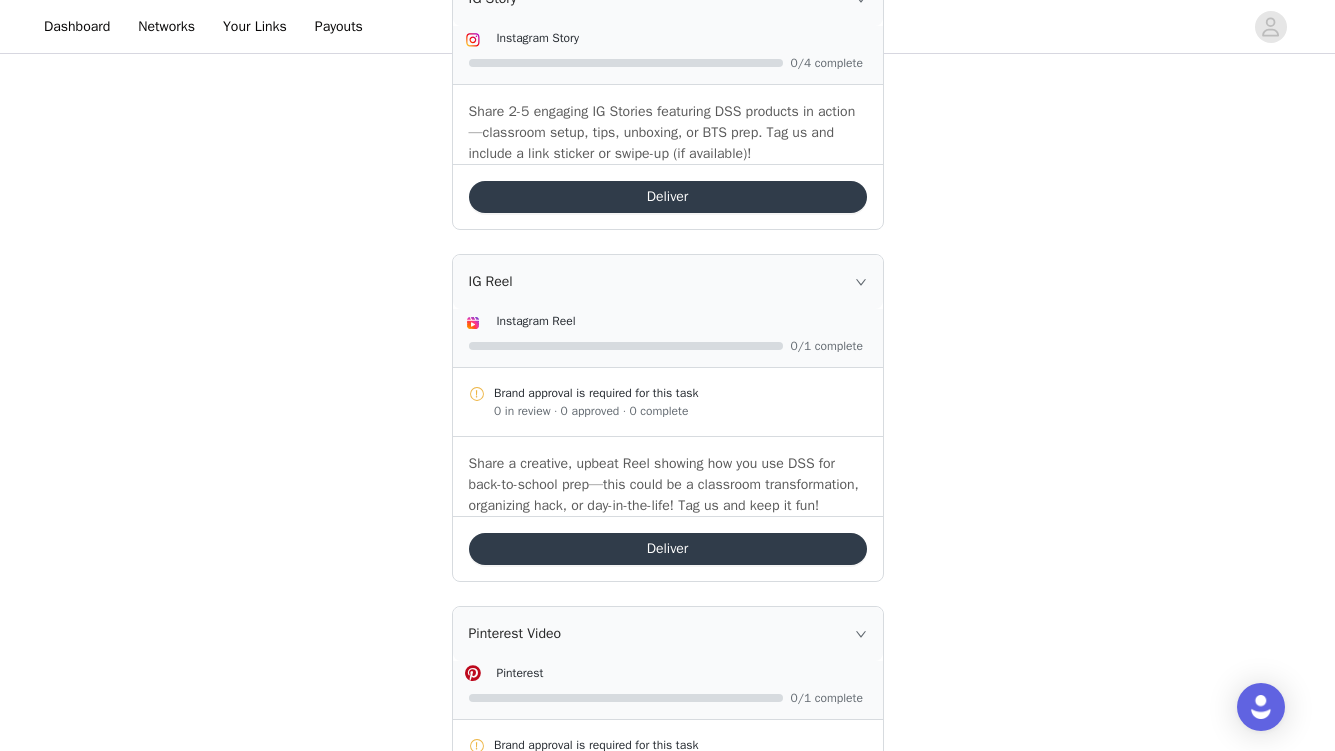 scroll, scrollTop: 554, scrollLeft: 0, axis: vertical 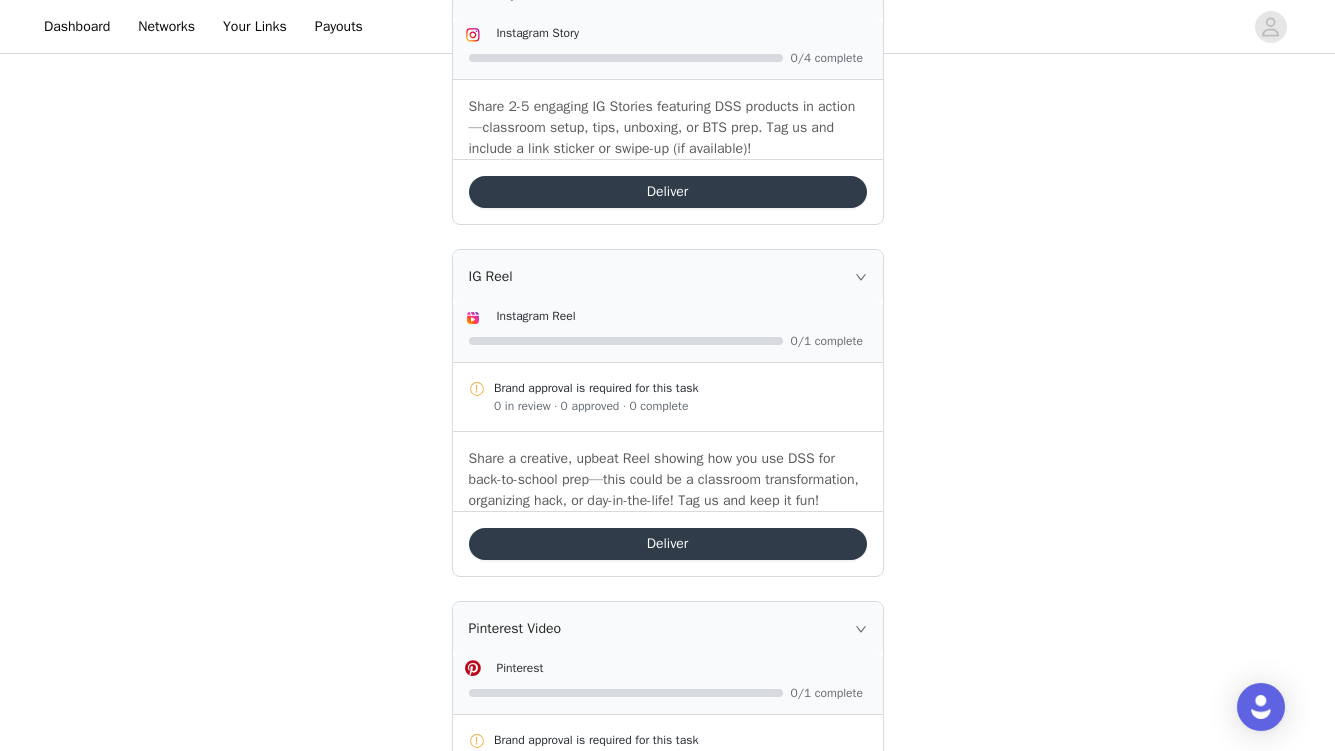 click on "Deliver" at bounding box center (668, 544) 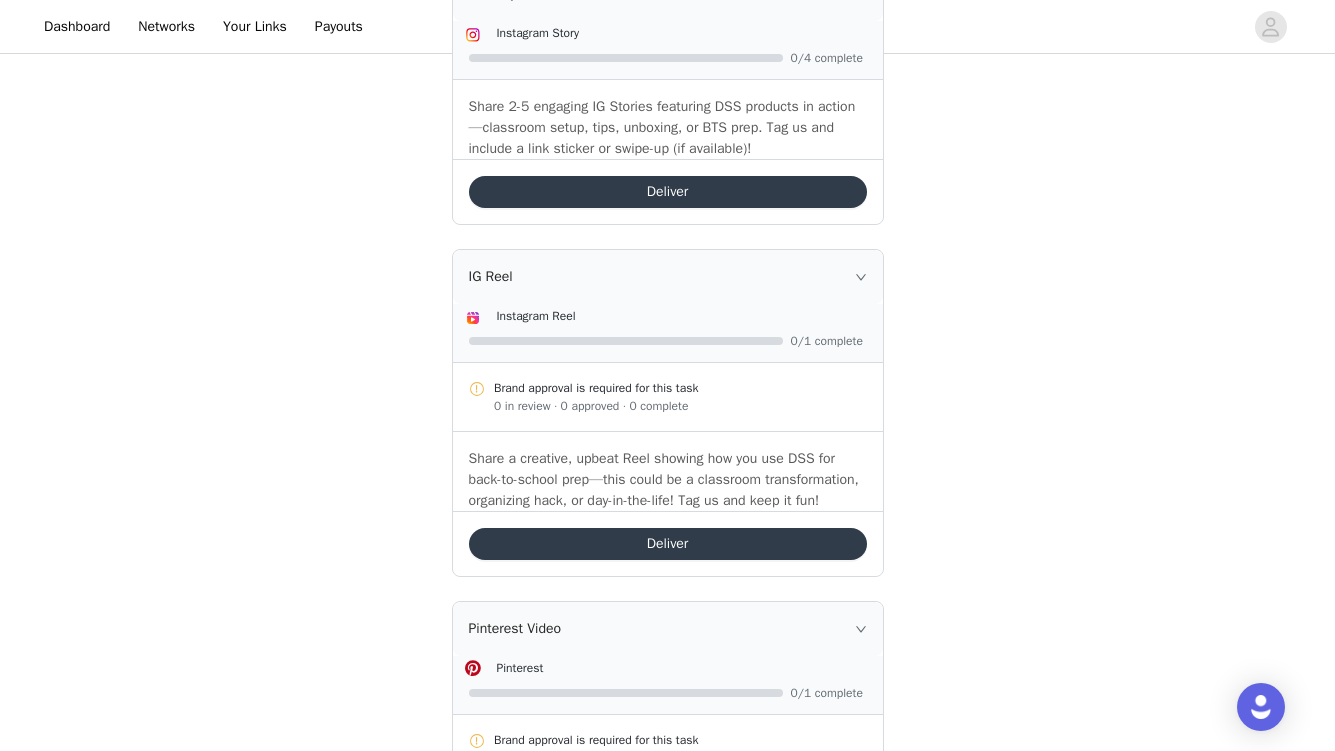 scroll, scrollTop: 0, scrollLeft: 0, axis: both 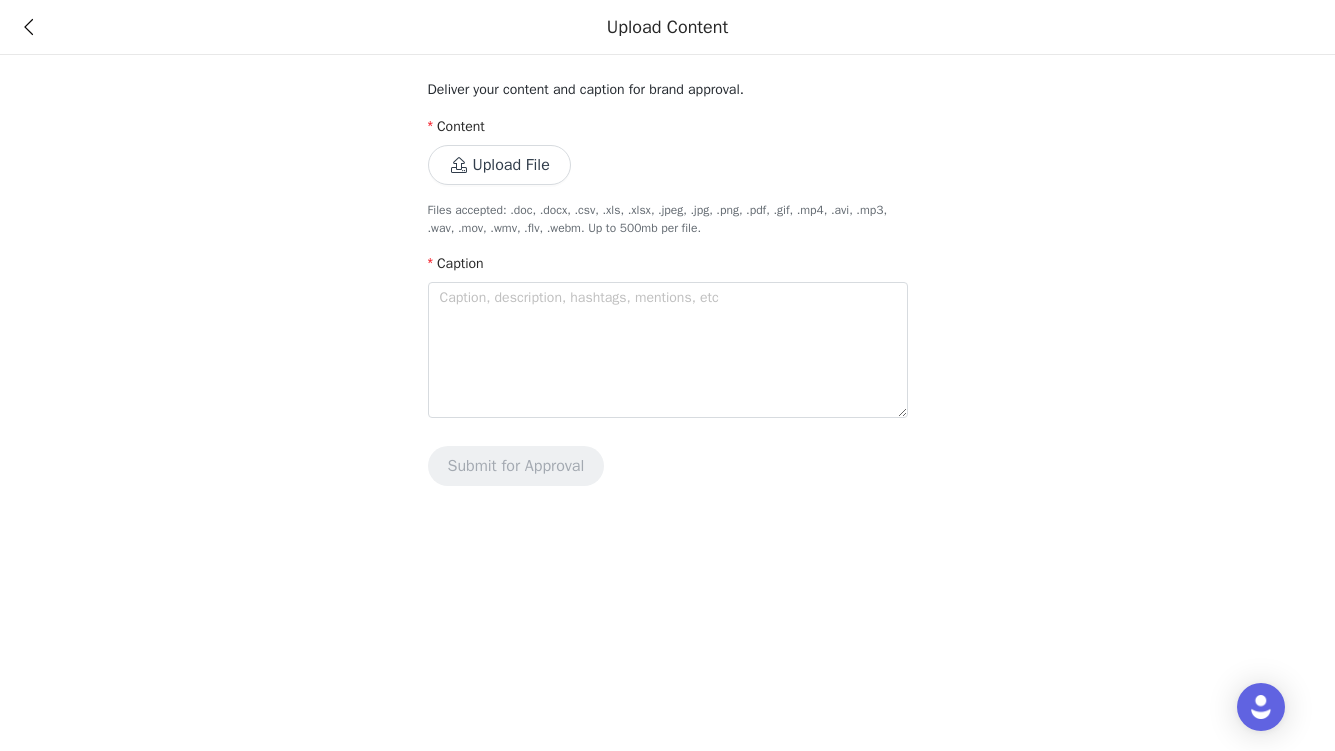 click on "Upload File" at bounding box center (499, 165) 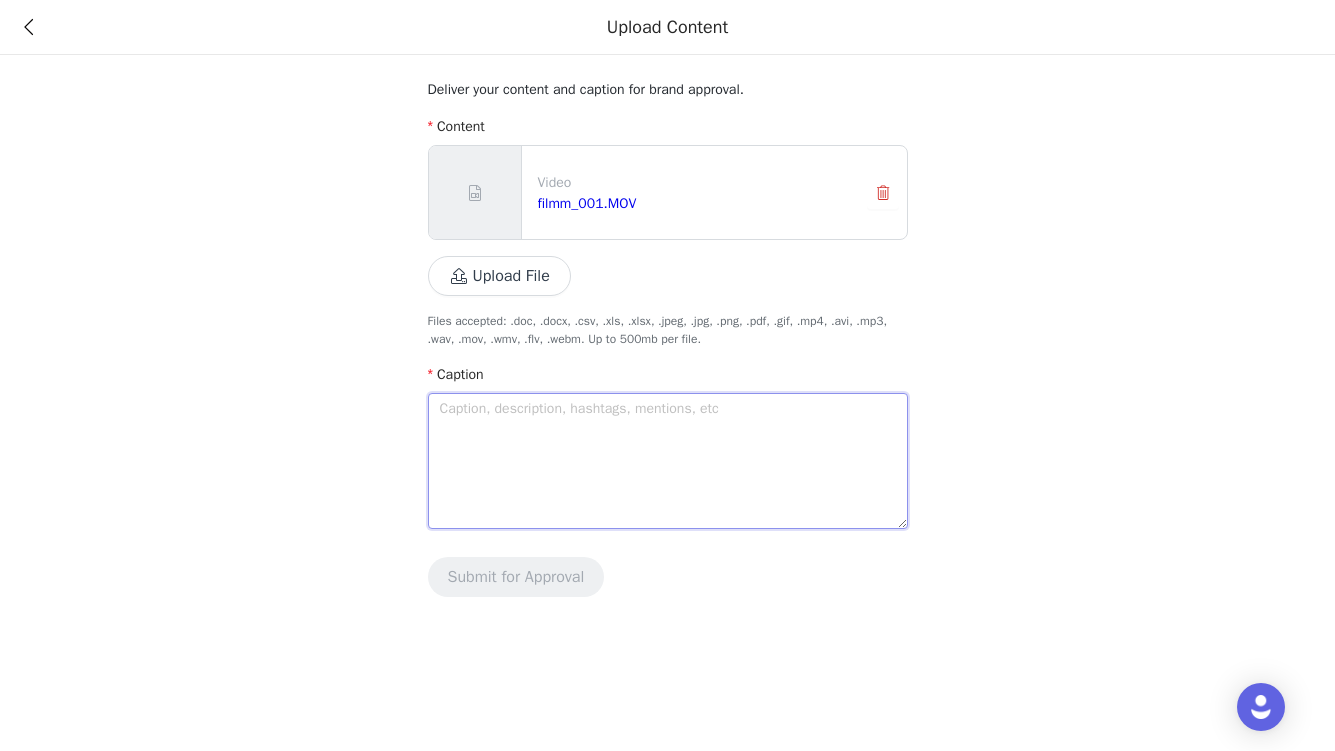 click at bounding box center [668, 461] 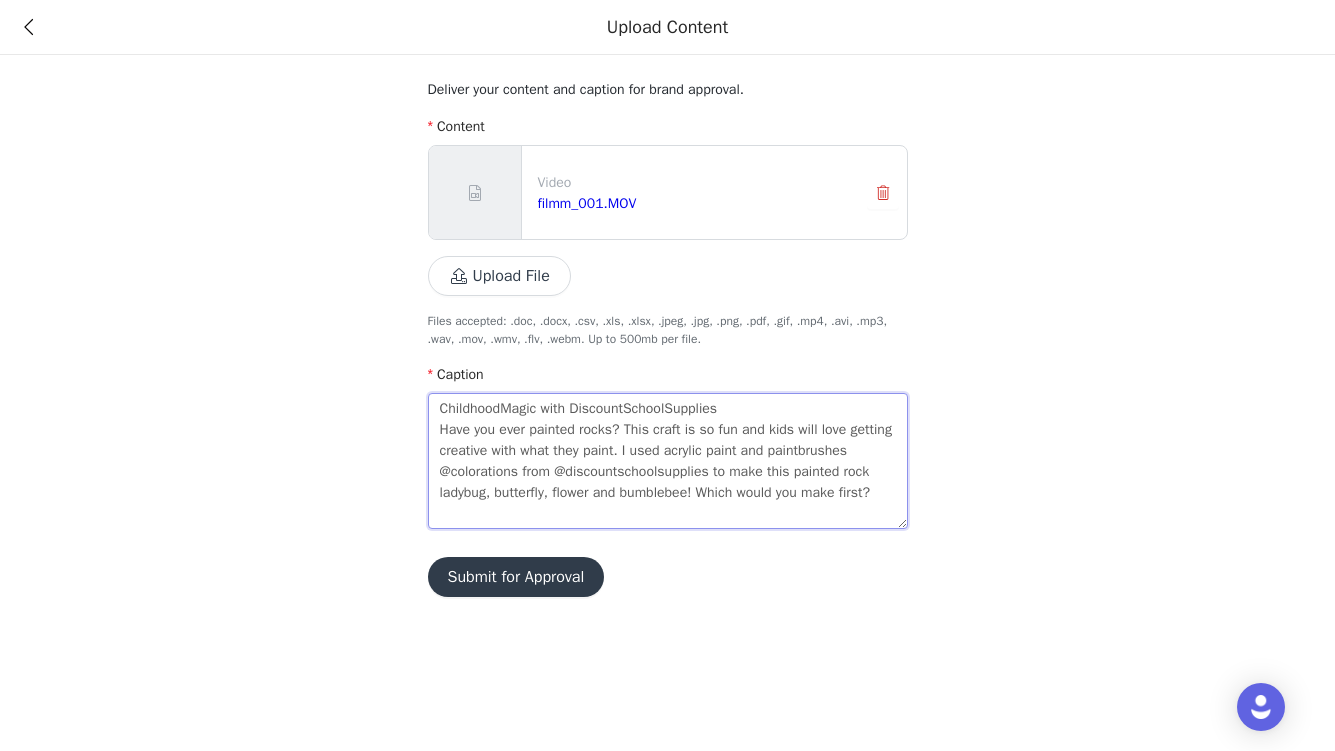scroll, scrollTop: 14, scrollLeft: 0, axis: vertical 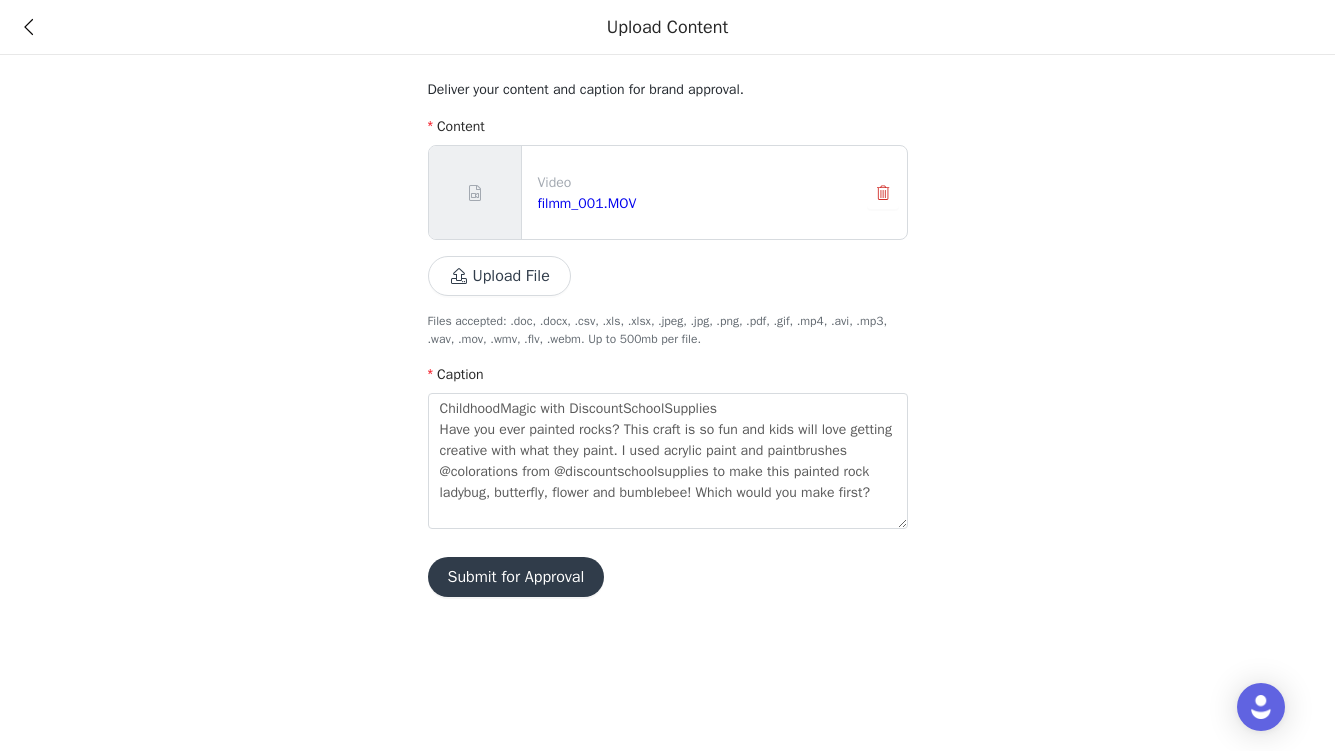 click on "Submit for Approval" at bounding box center [516, 577] 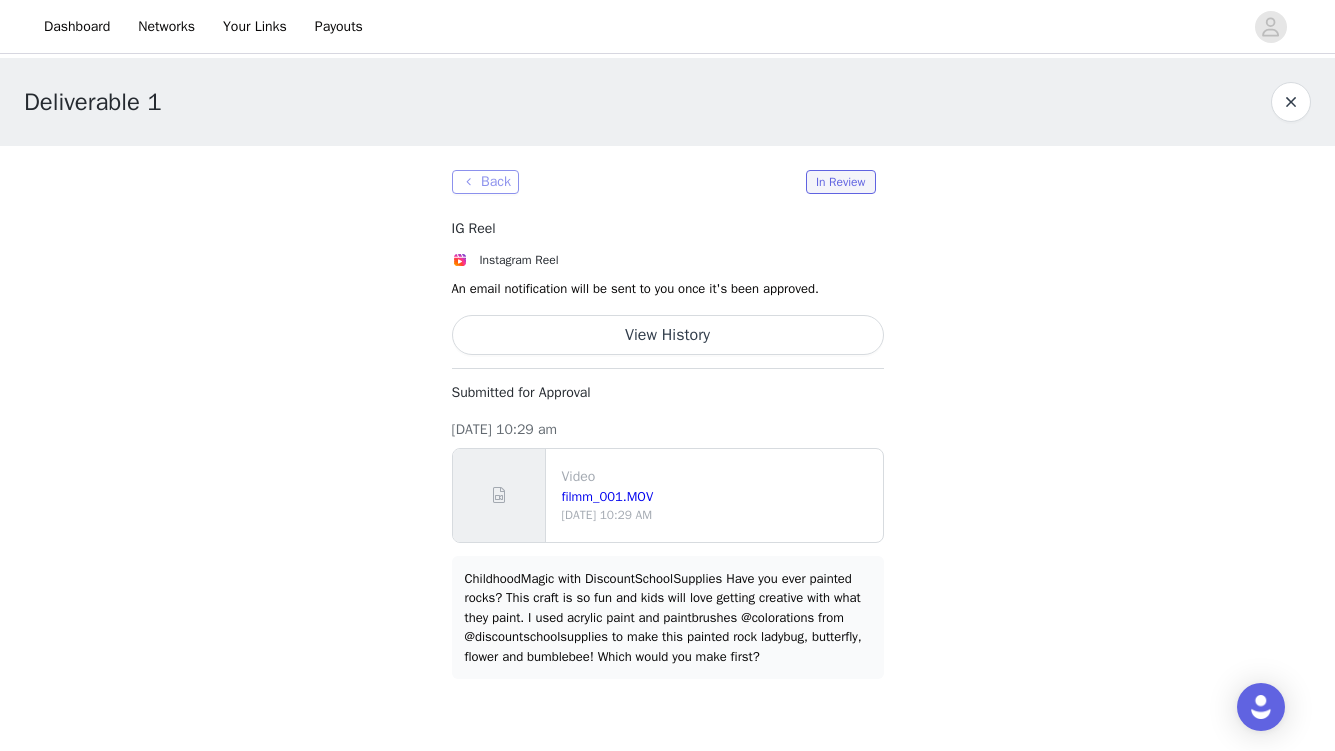 click on "Back" at bounding box center (485, 182) 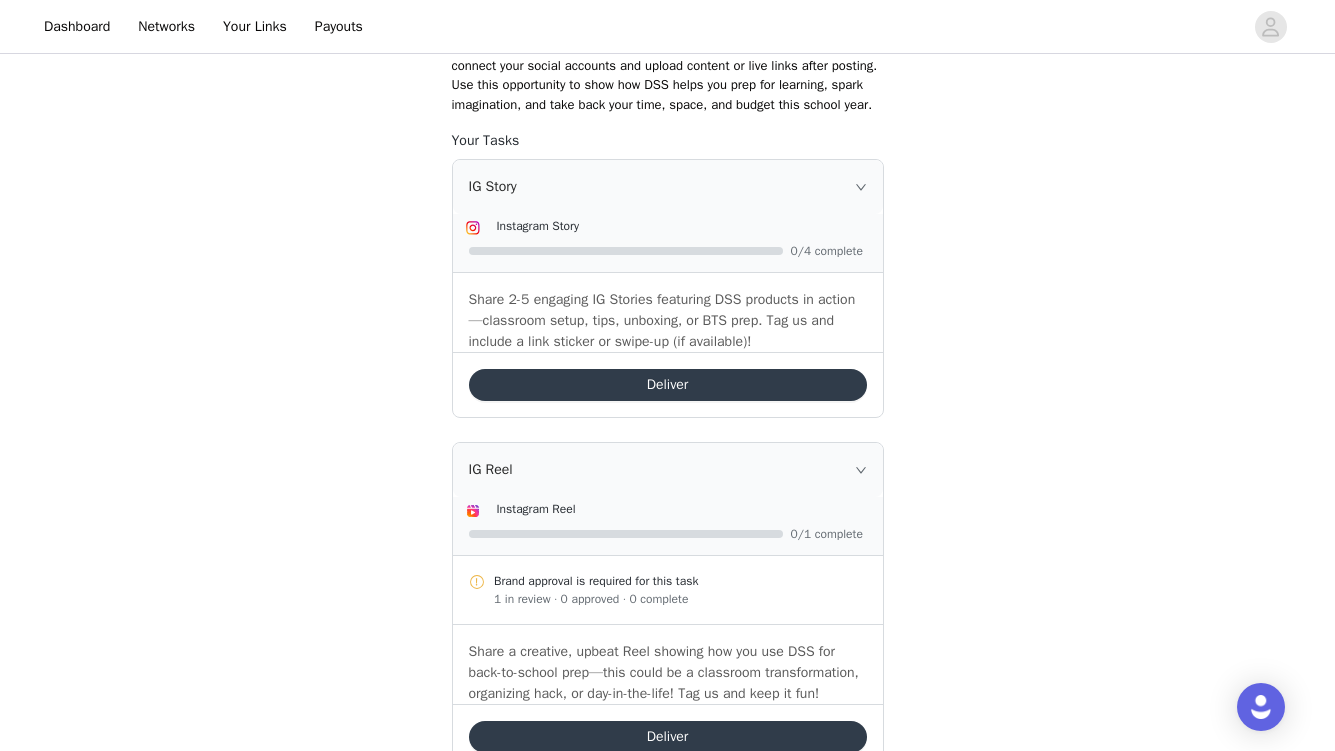 scroll, scrollTop: 383, scrollLeft: 0, axis: vertical 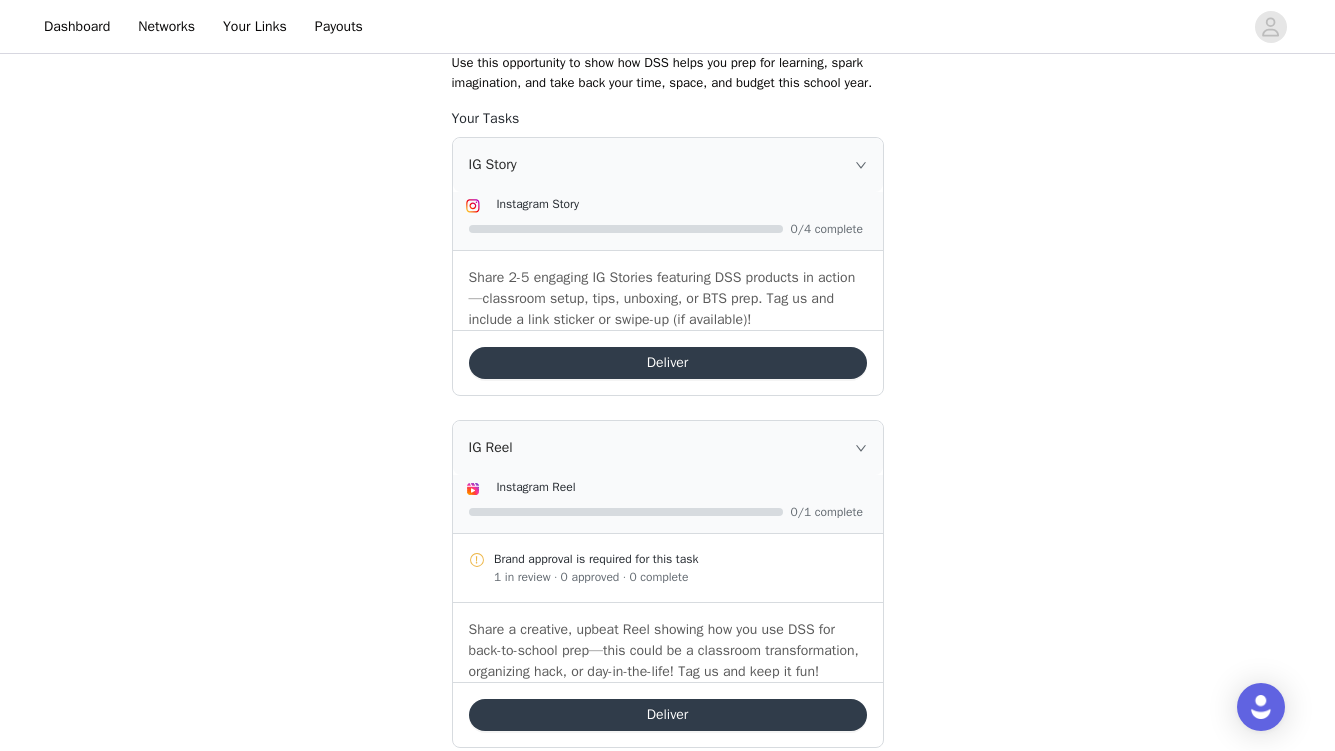 click on "Deliver" at bounding box center (668, 363) 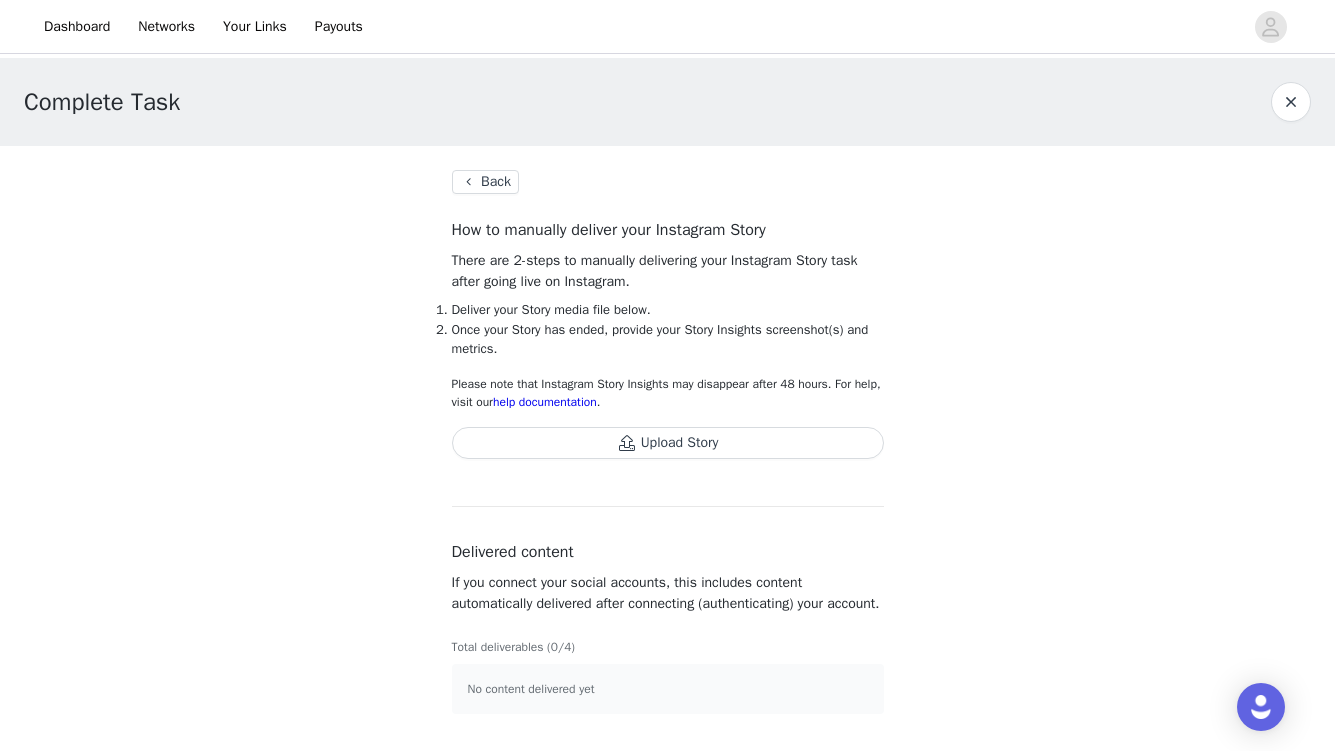 scroll, scrollTop: 7, scrollLeft: 0, axis: vertical 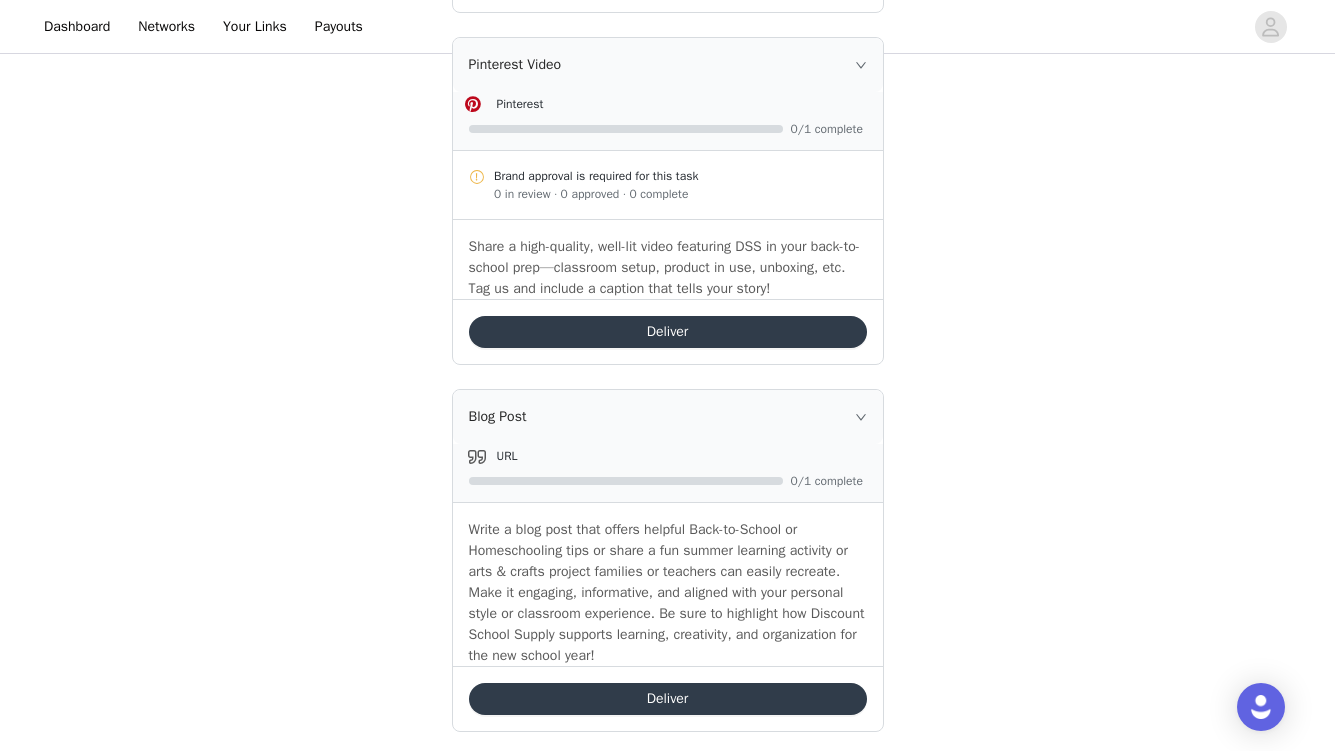 click on "Deliver" at bounding box center (668, 332) 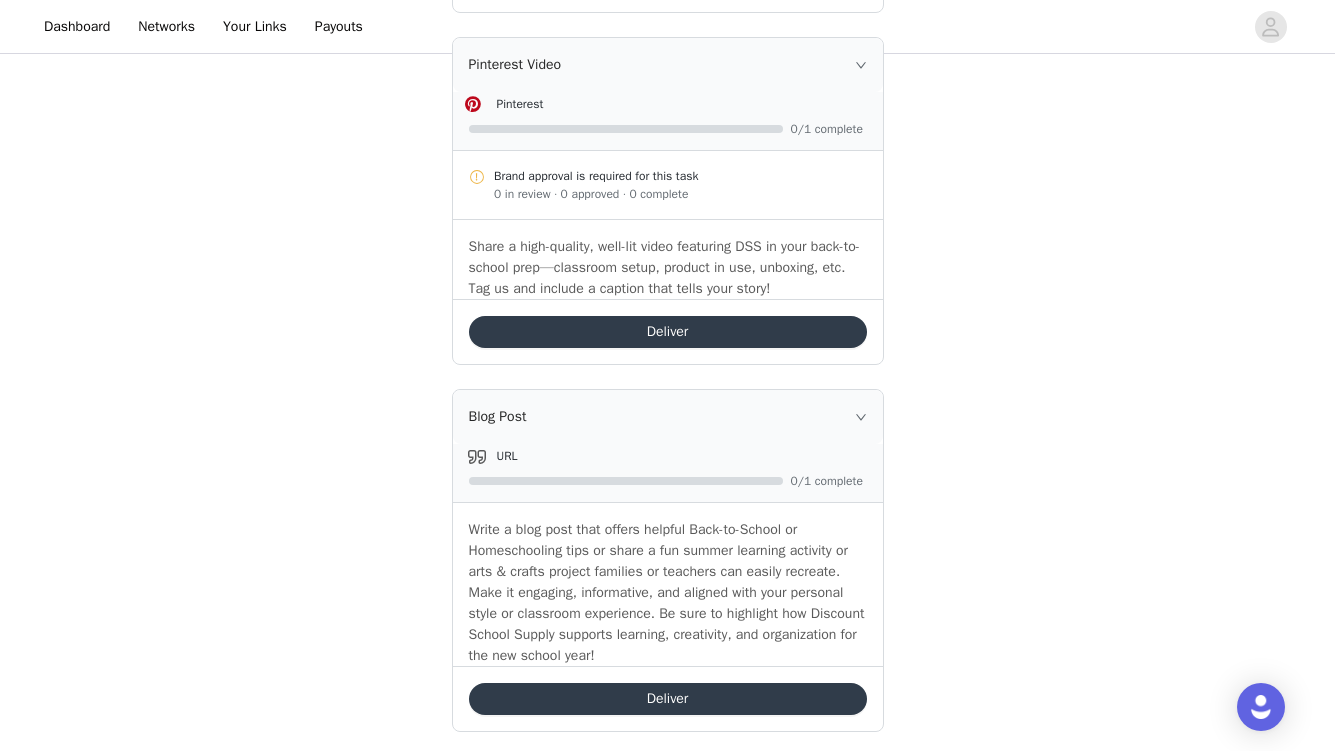 scroll, scrollTop: 0, scrollLeft: 0, axis: both 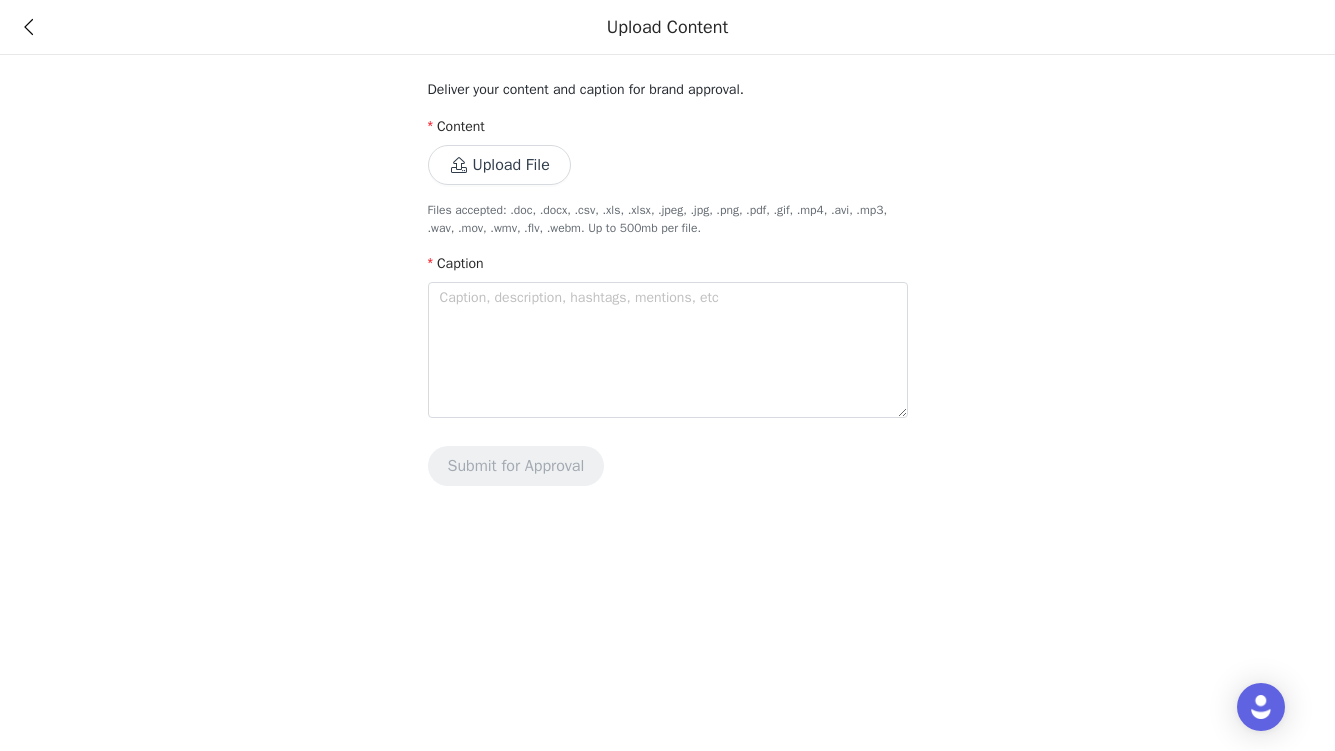 click on "Upload File" at bounding box center [499, 165] 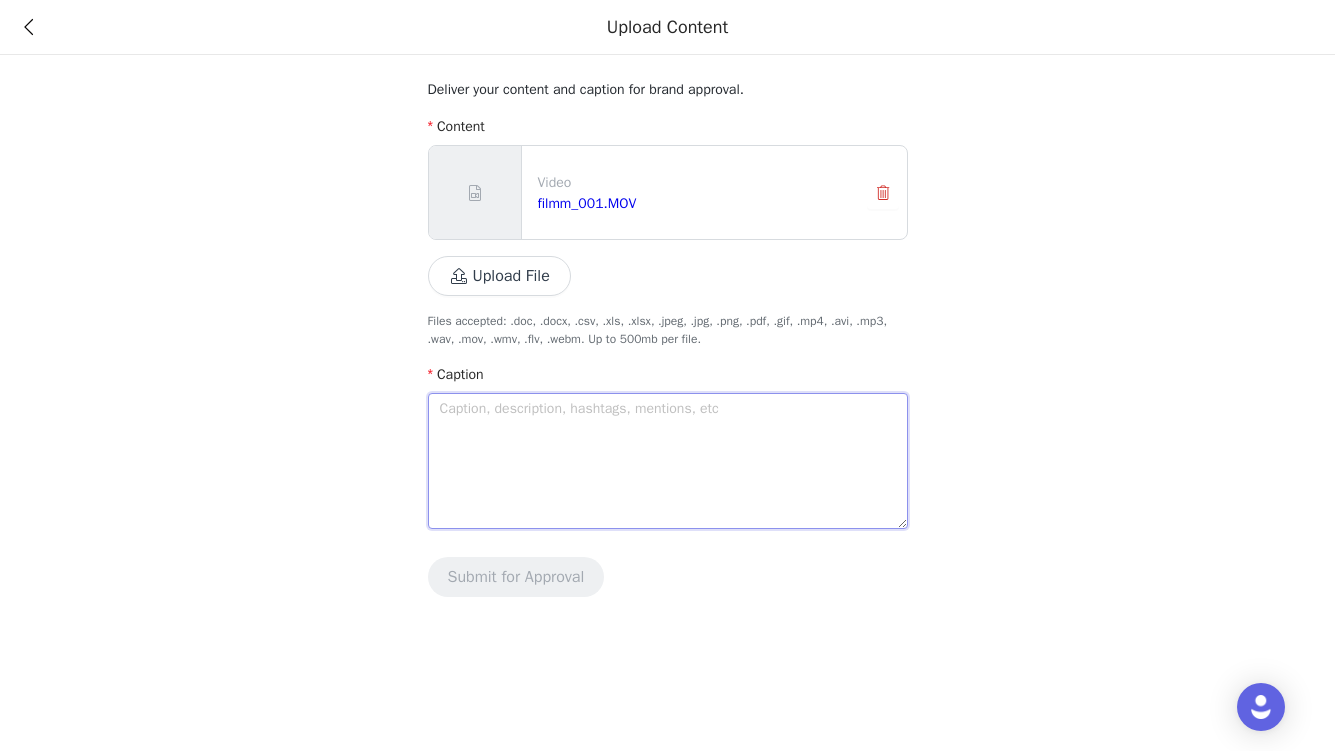 click at bounding box center (668, 461) 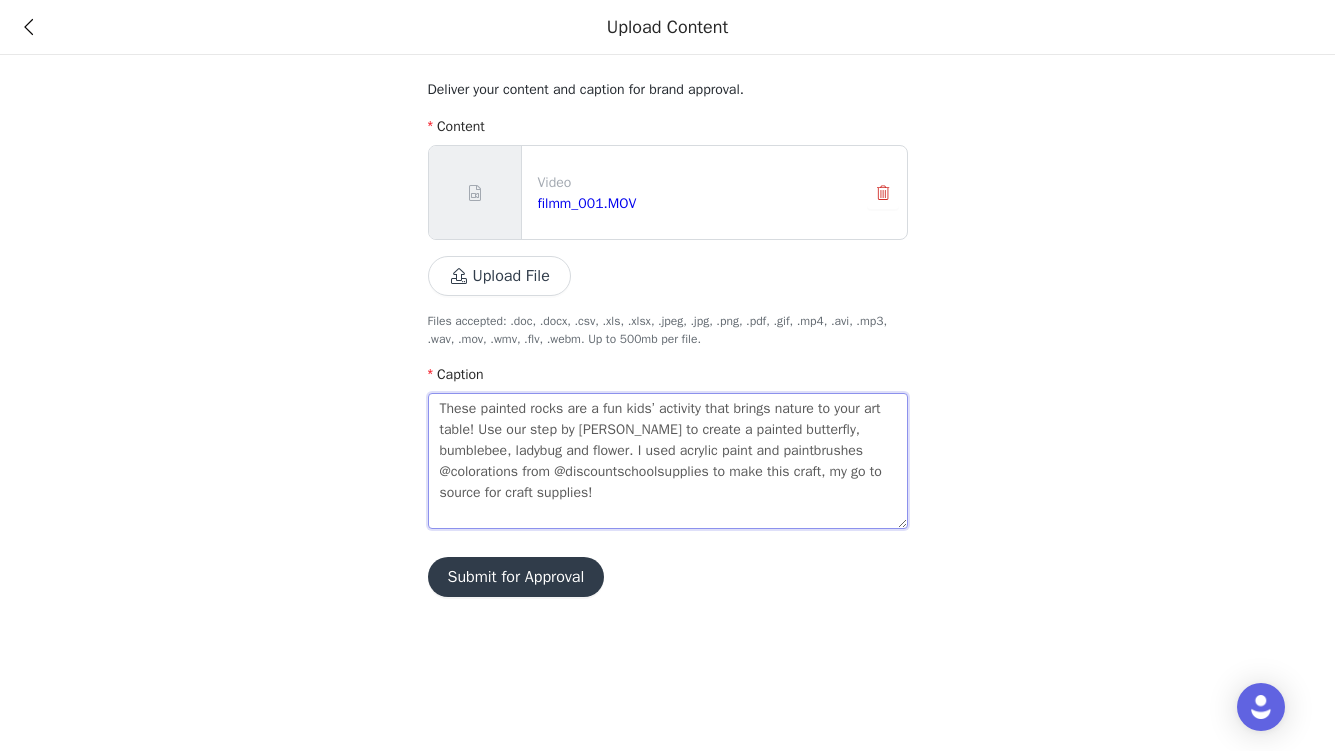 type on "These painted rocks are a fun kids’ activity that brings nature to your art table! Use our step by step guide to create a painted butterfly, bumblebee, ladybug and flower. I used acrylic paint and paintbrushes @colorations from @discountschoolsupplies to make this craft, my go to source for craft supplies!" 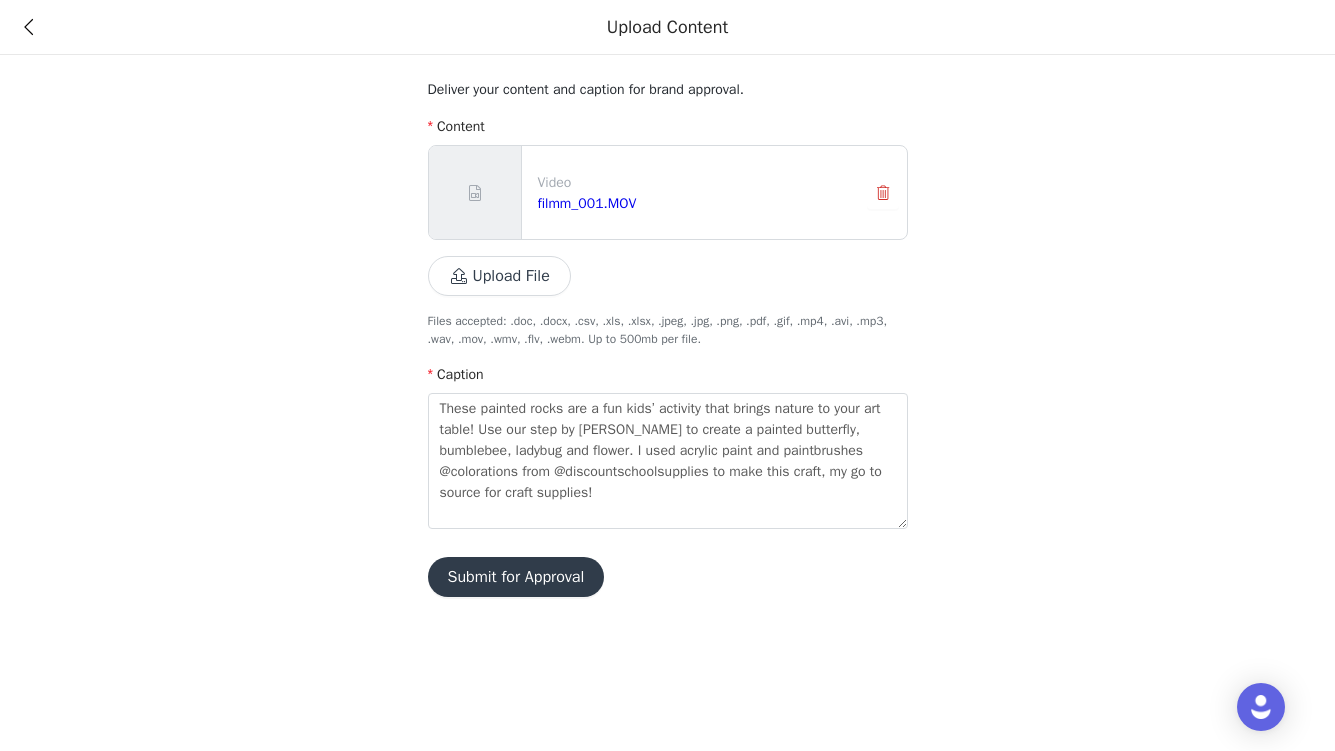 click on "Submit for Approval" at bounding box center [516, 577] 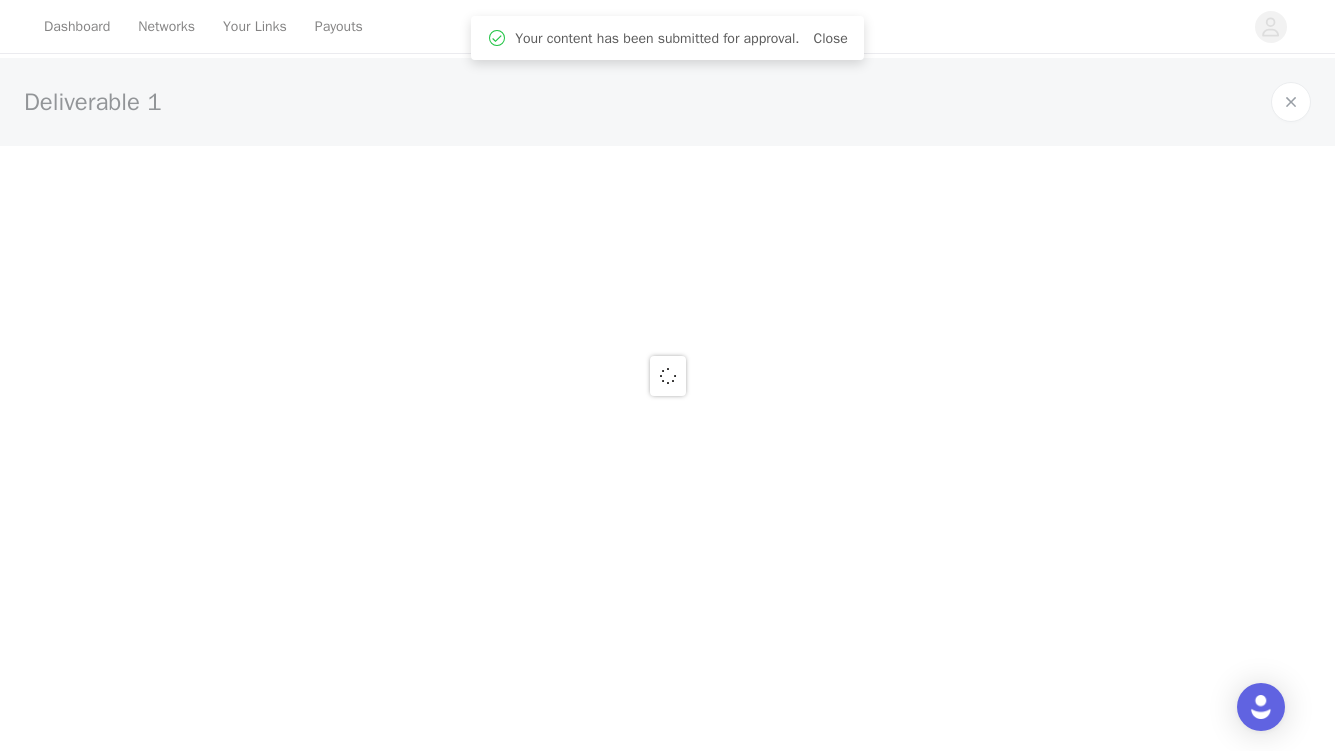 type 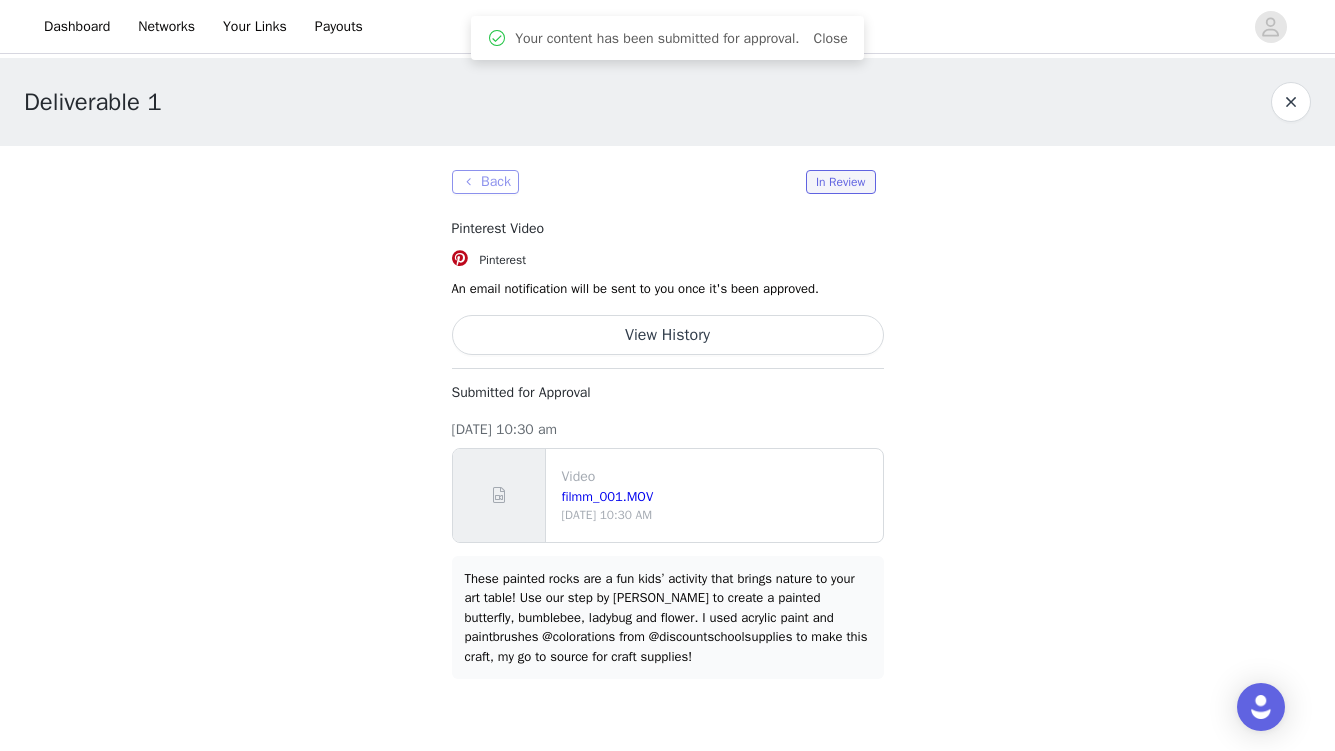 click on "Back" at bounding box center [485, 182] 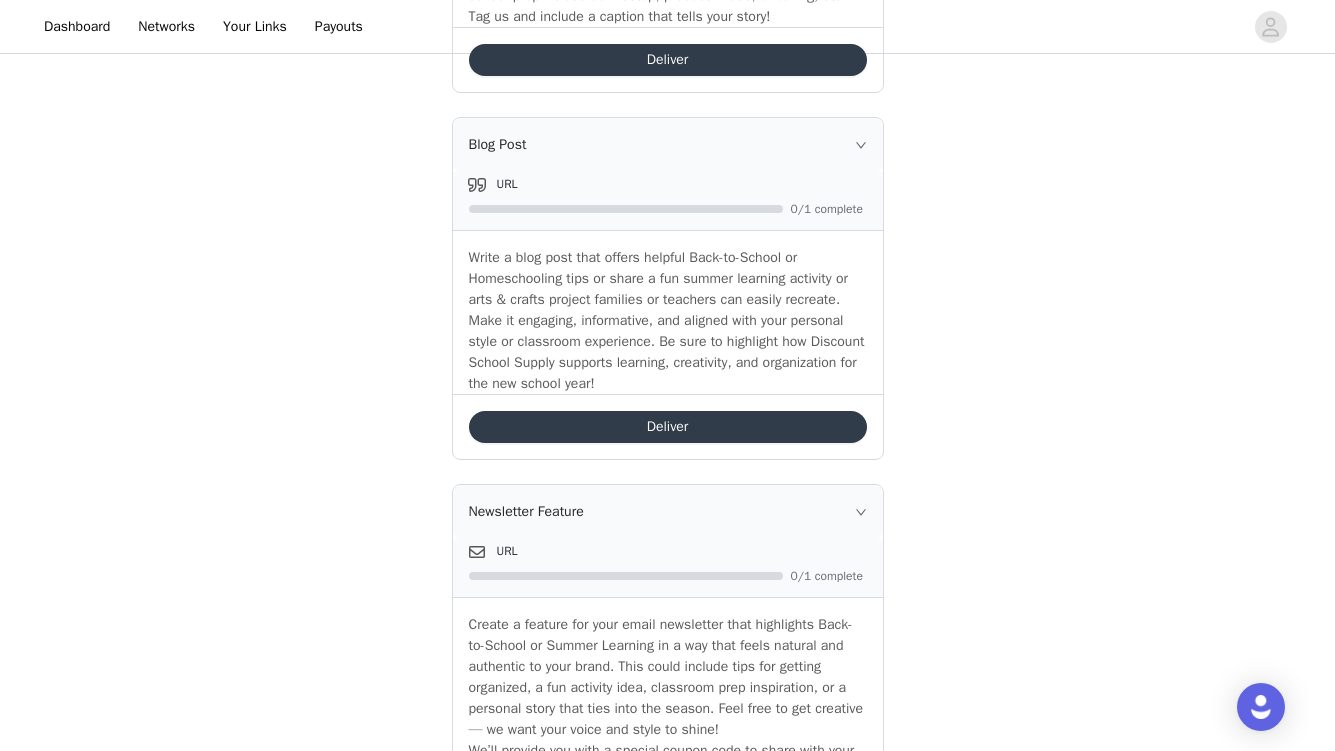 scroll, scrollTop: 1447, scrollLeft: 0, axis: vertical 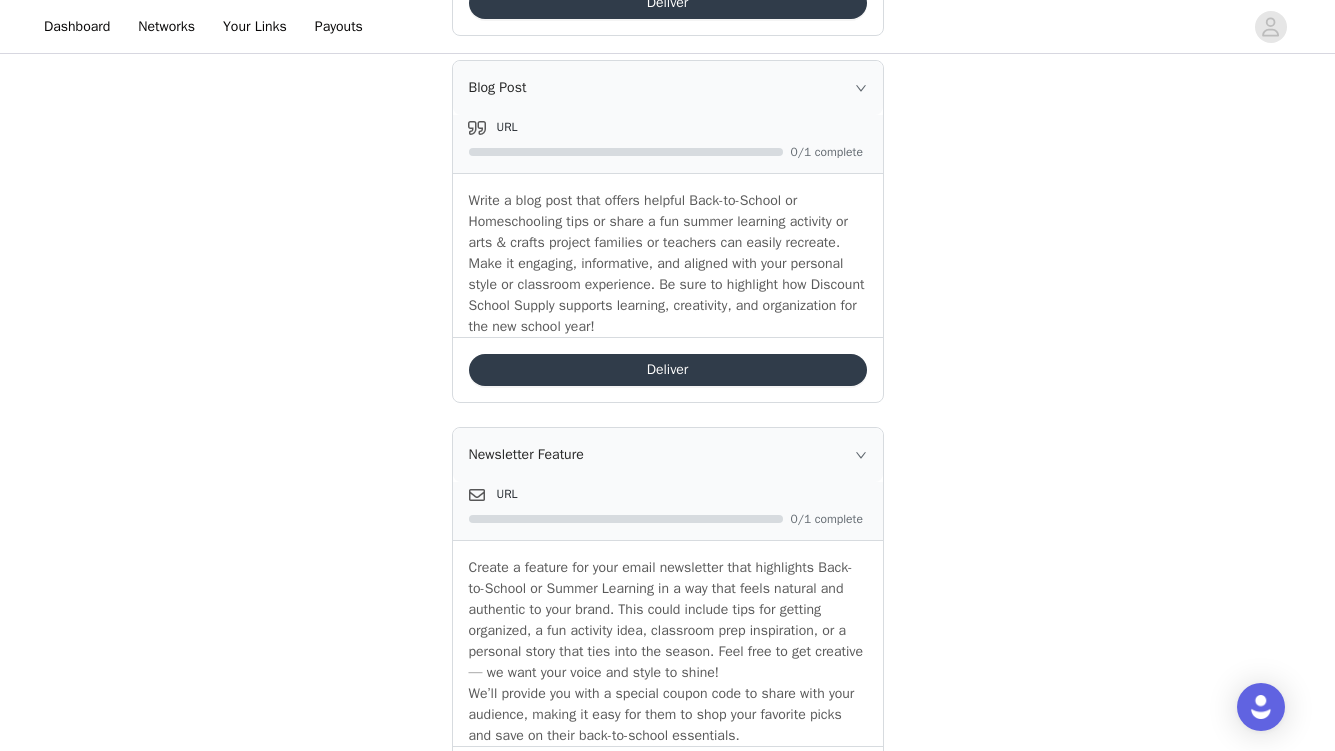 click on "Deliver" at bounding box center (668, 370) 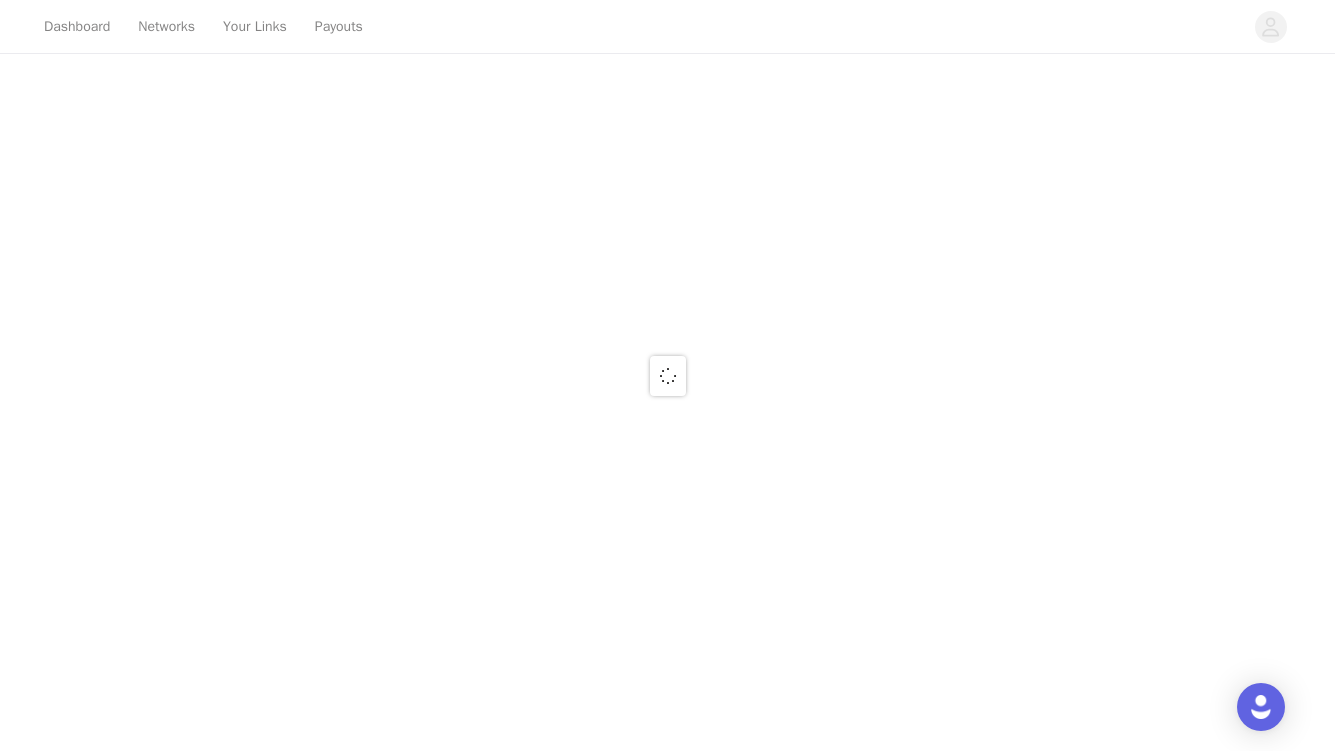 scroll, scrollTop: 0, scrollLeft: 0, axis: both 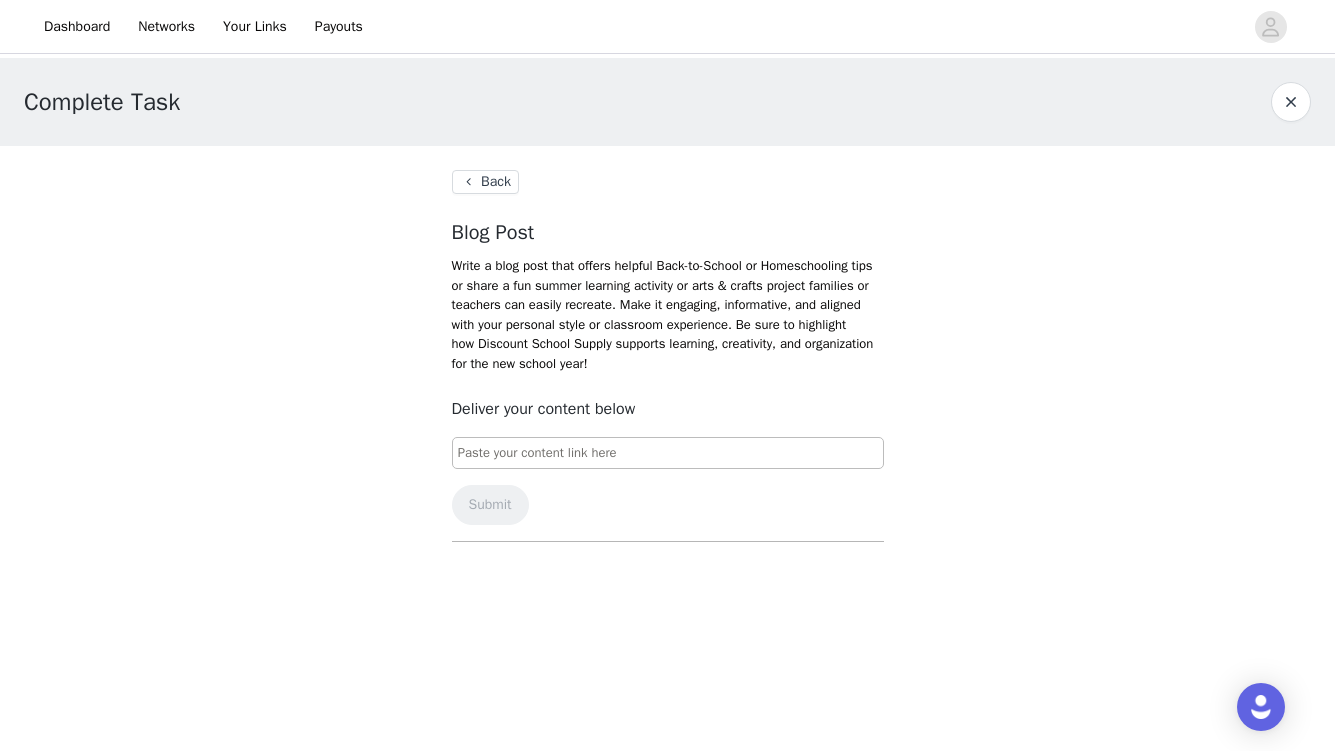 click at bounding box center [668, 453] 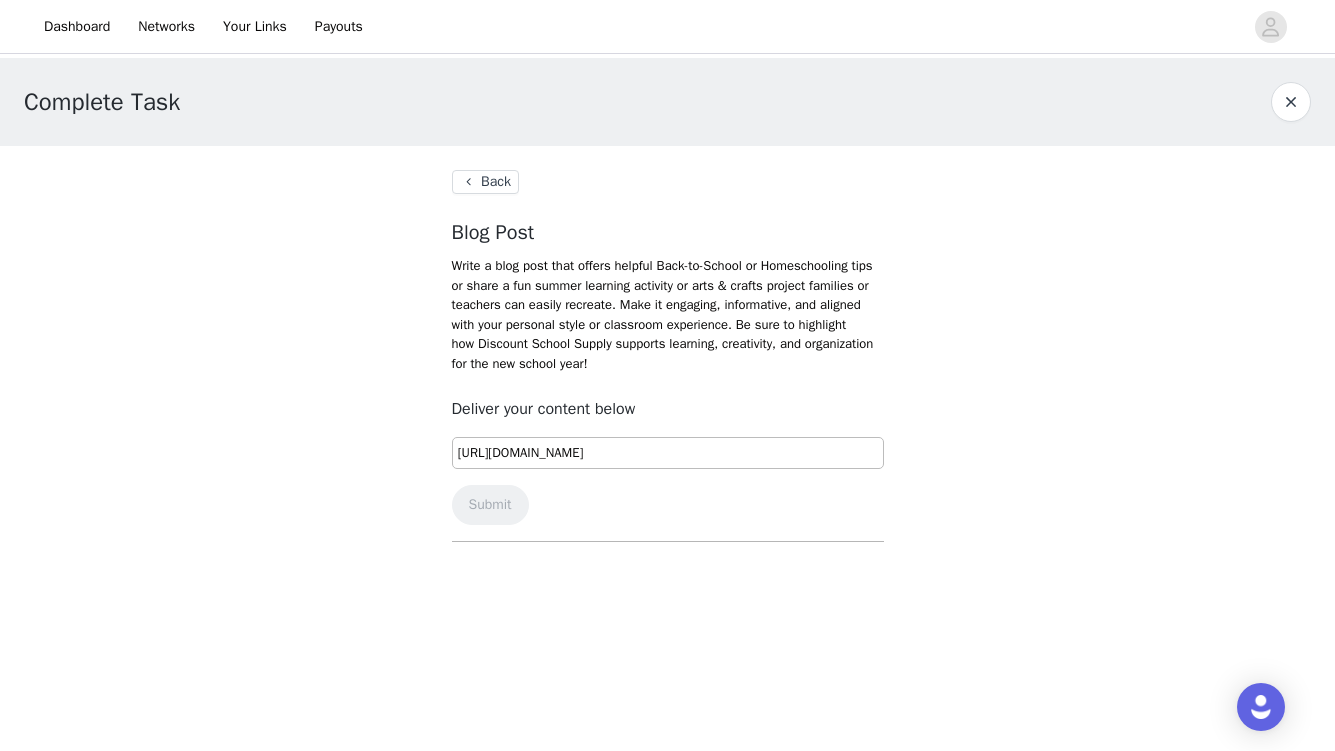 scroll, scrollTop: 0, scrollLeft: 87, axis: horizontal 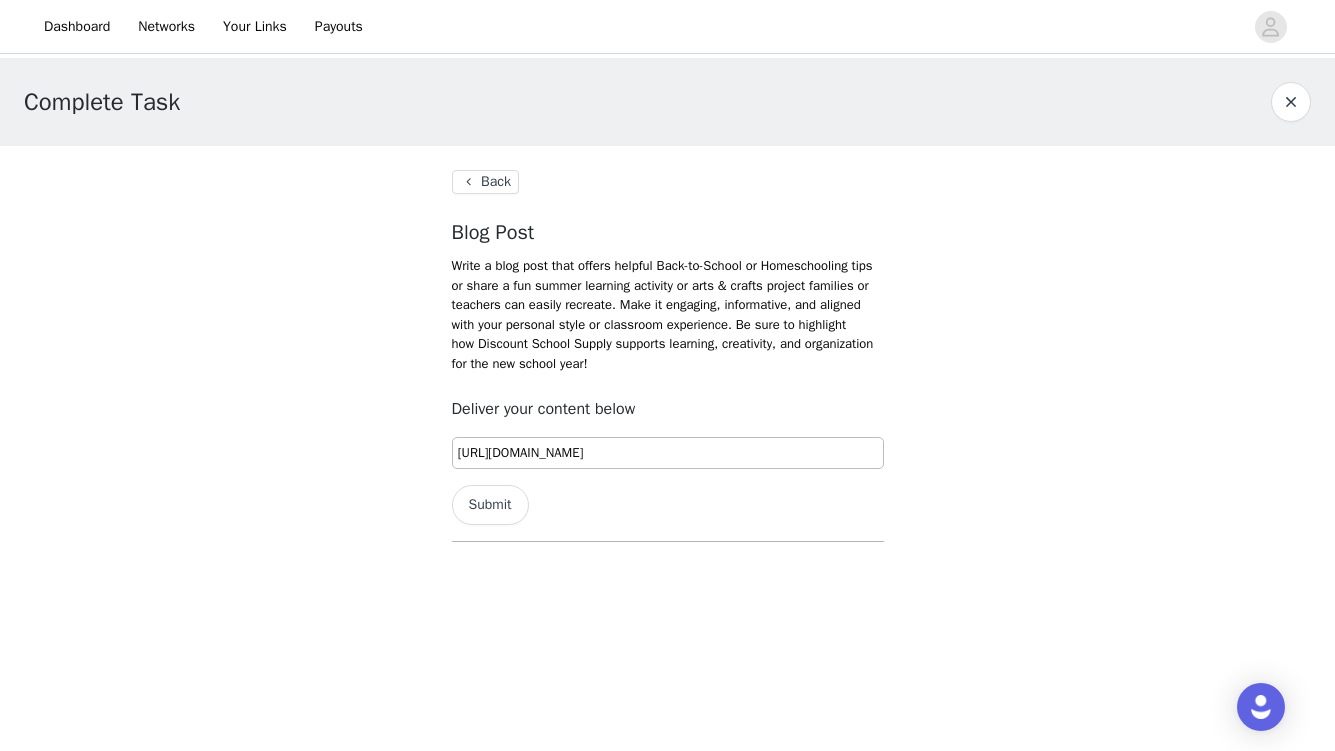 type on "[URL][DOMAIN_NAME]" 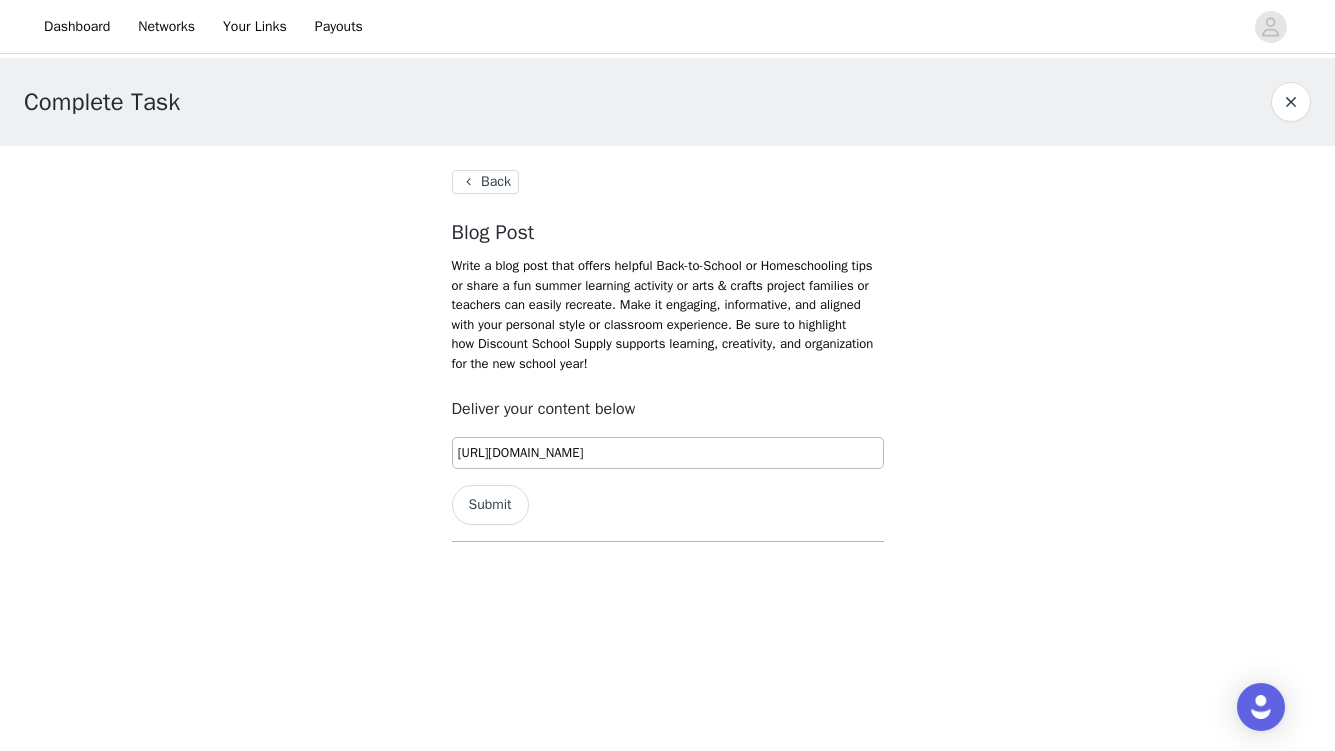 click on "Submit" at bounding box center [490, 505] 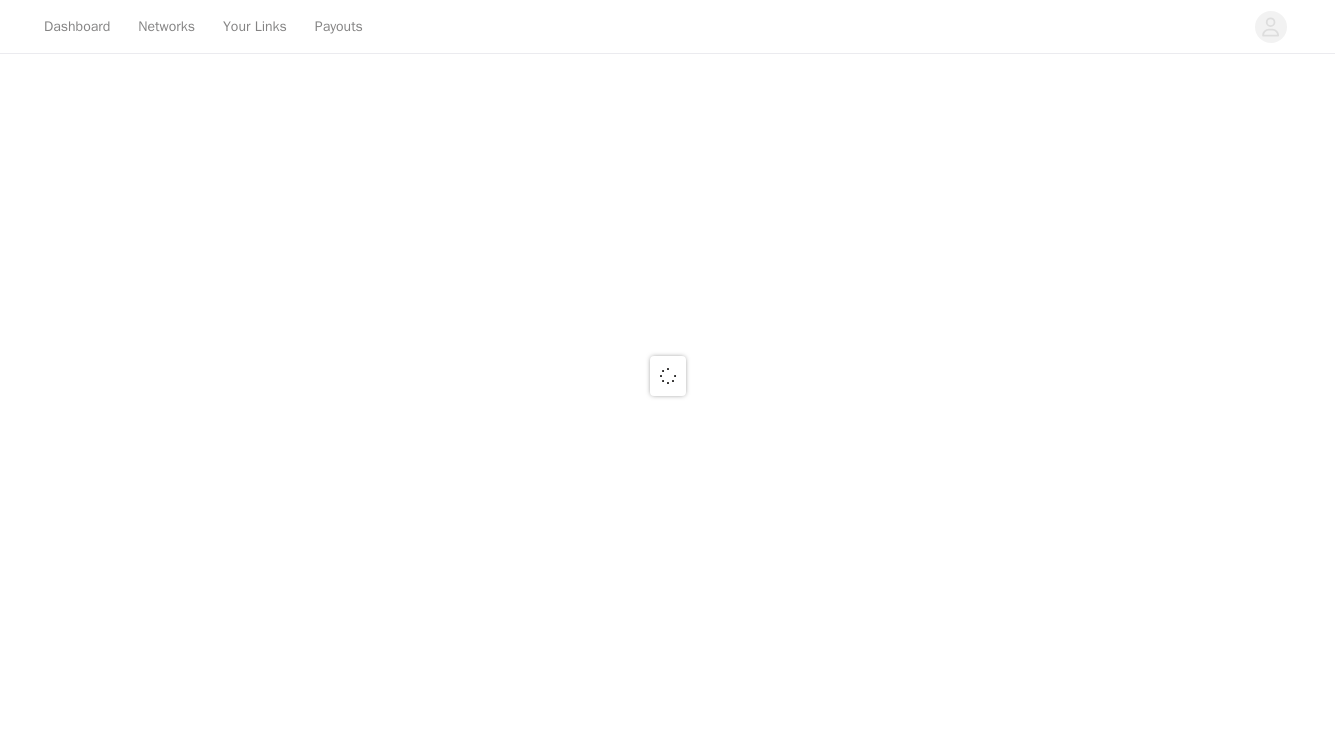 scroll, scrollTop: 0, scrollLeft: 0, axis: both 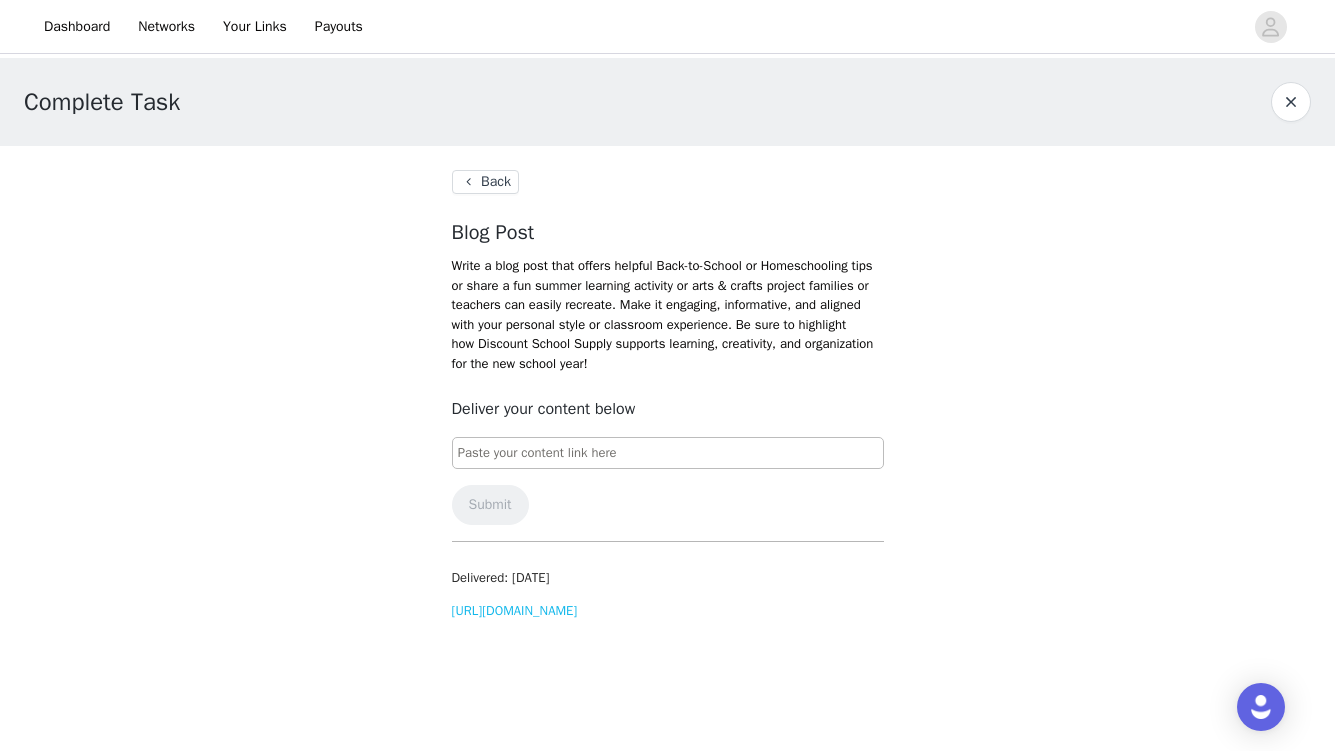 click on "Back" at bounding box center [485, 182] 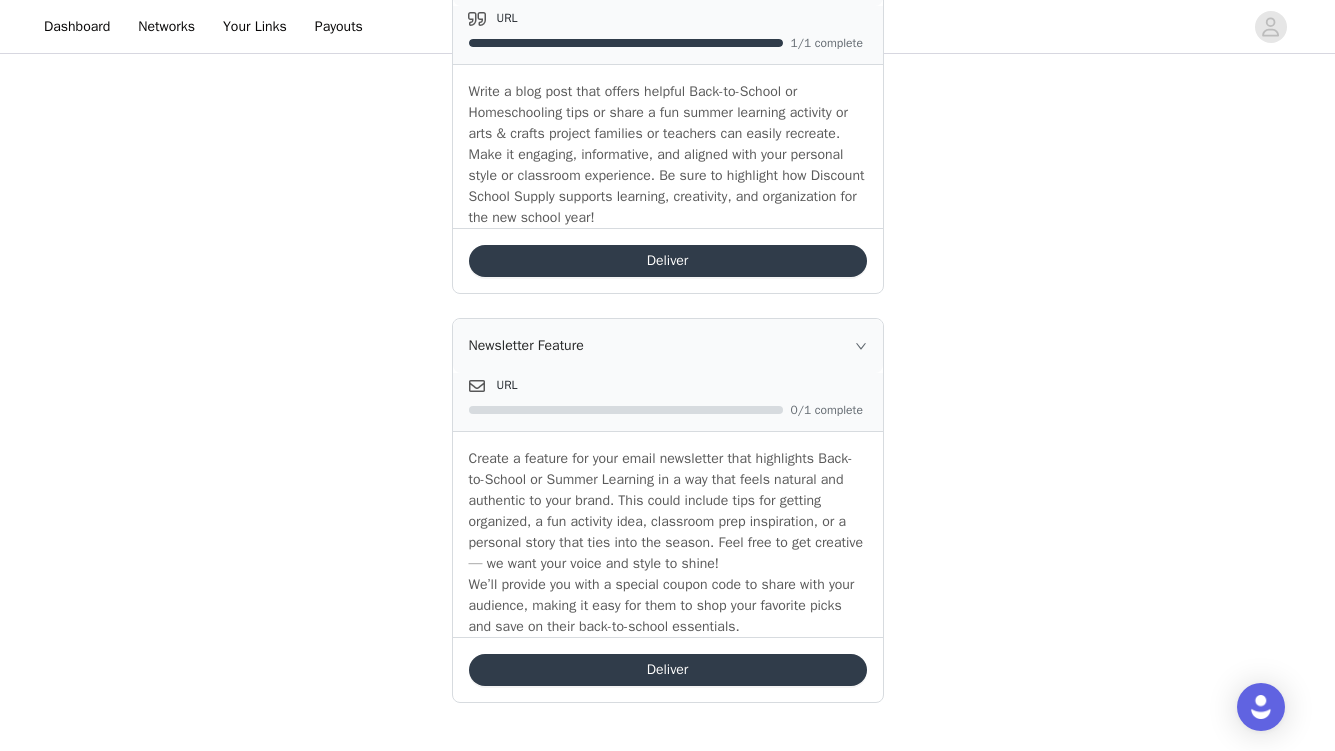scroll, scrollTop: 1658, scrollLeft: 0, axis: vertical 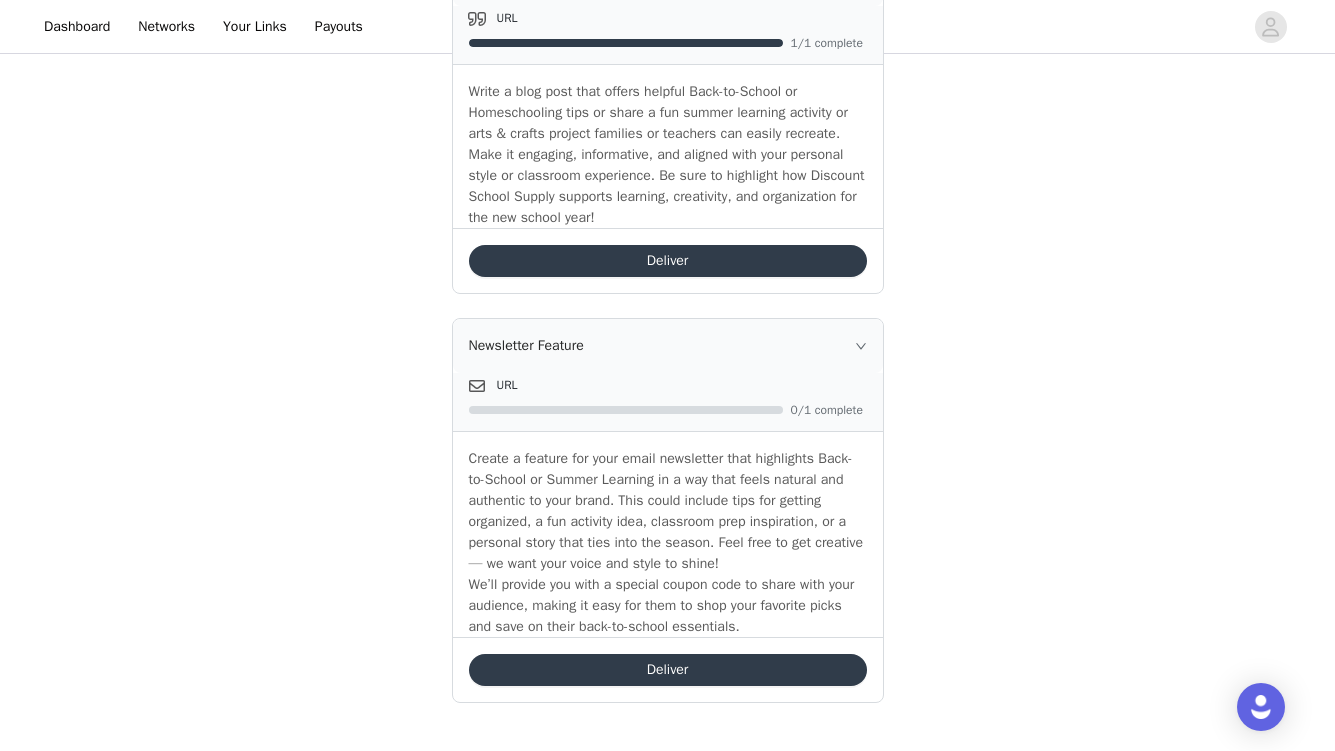click on "Deliver" at bounding box center [668, 670] 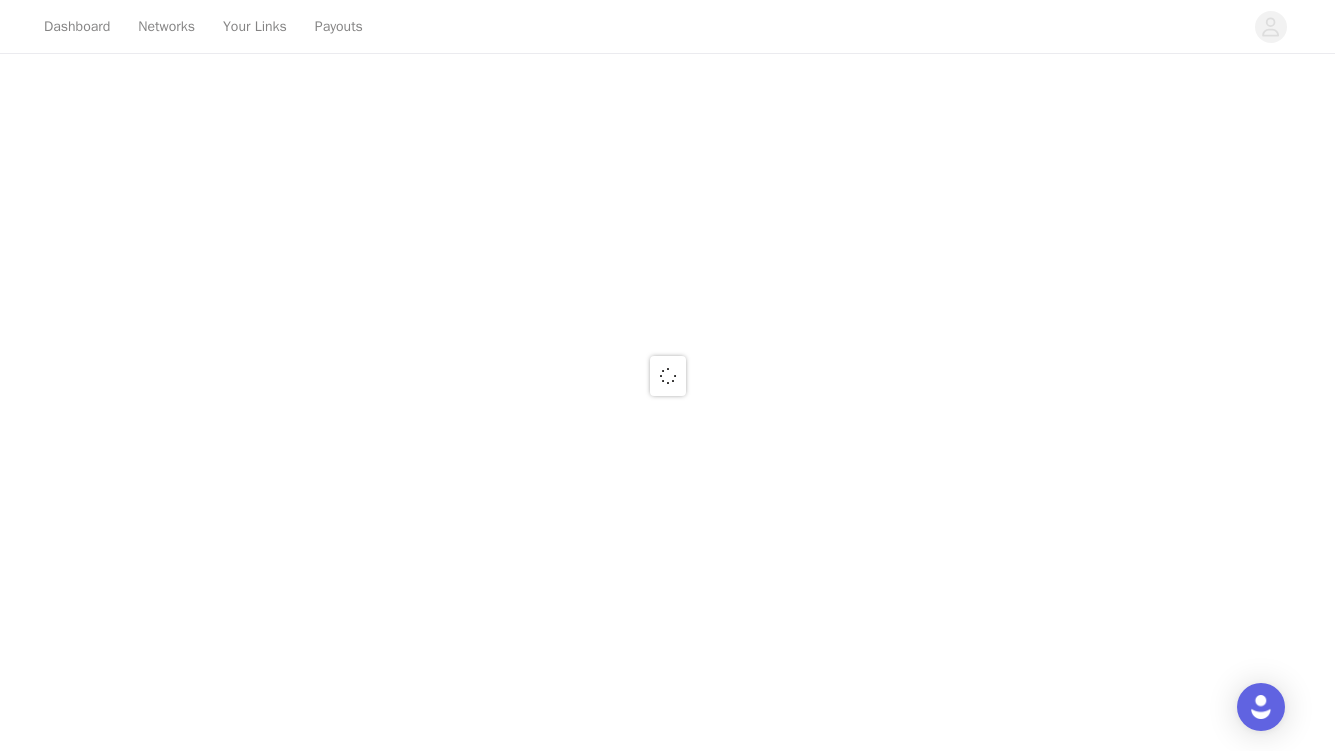 scroll, scrollTop: 0, scrollLeft: 0, axis: both 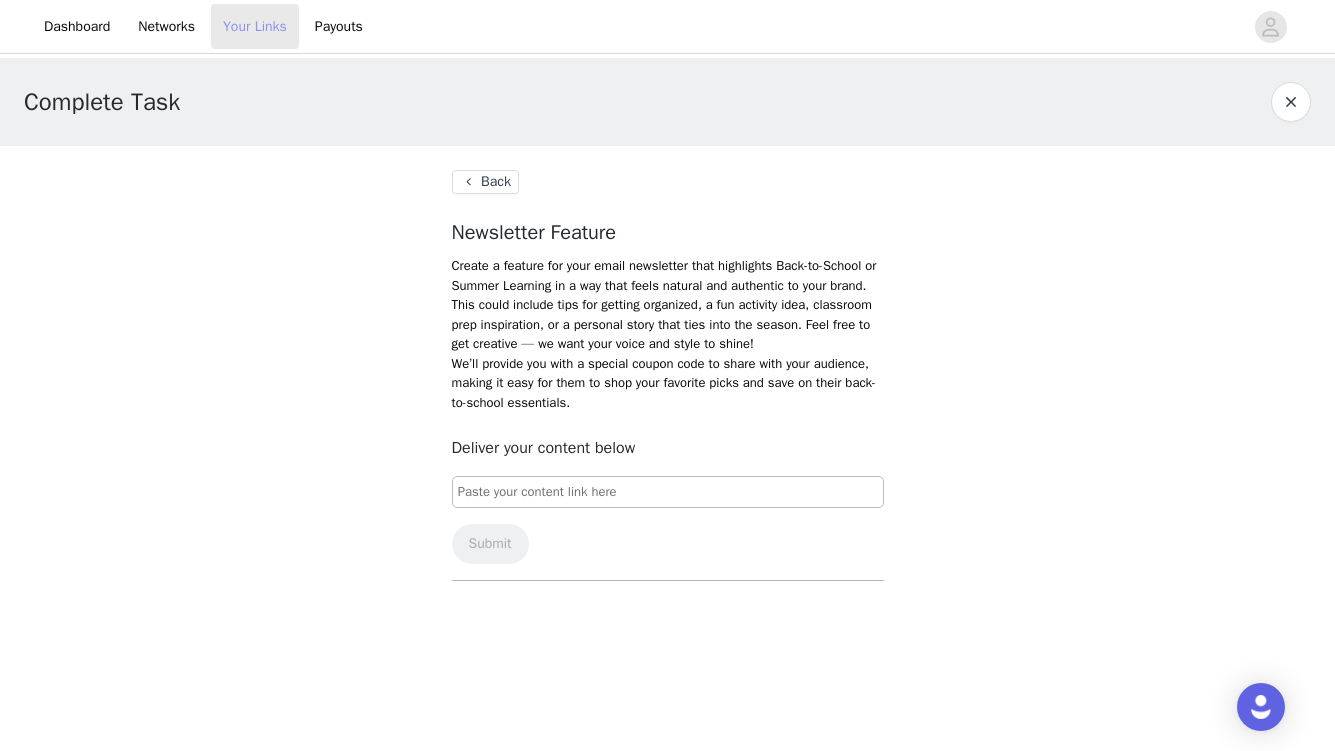 click on "Your Links" at bounding box center (255, 26) 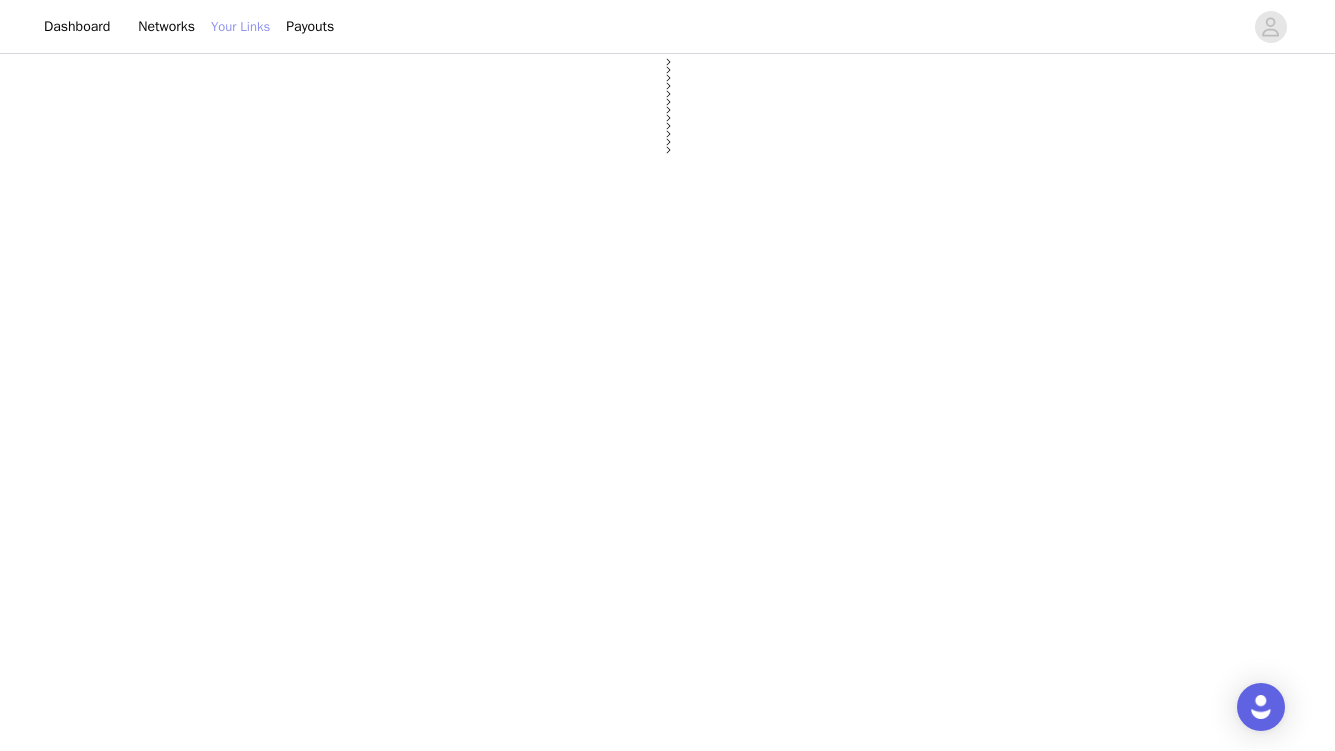 select on "12" 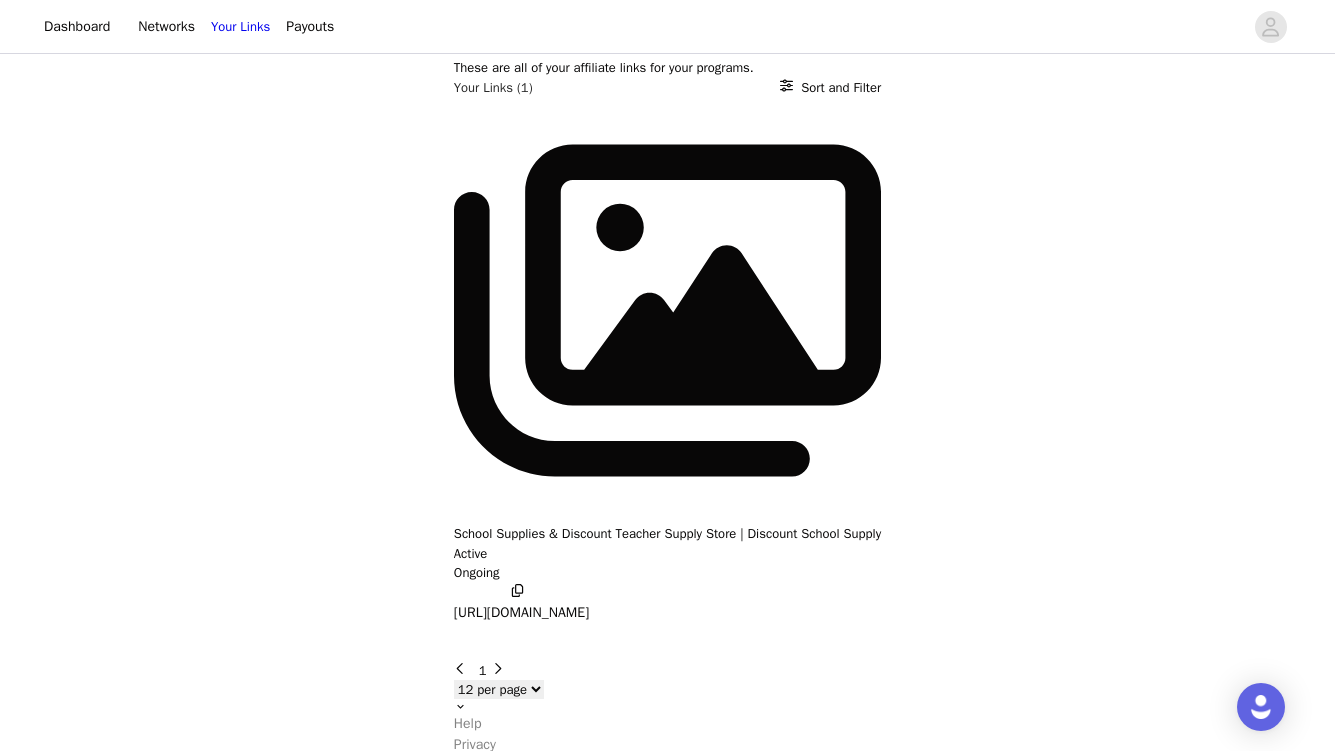 click on "[URL][DOMAIN_NAME]" at bounding box center (521, 603) 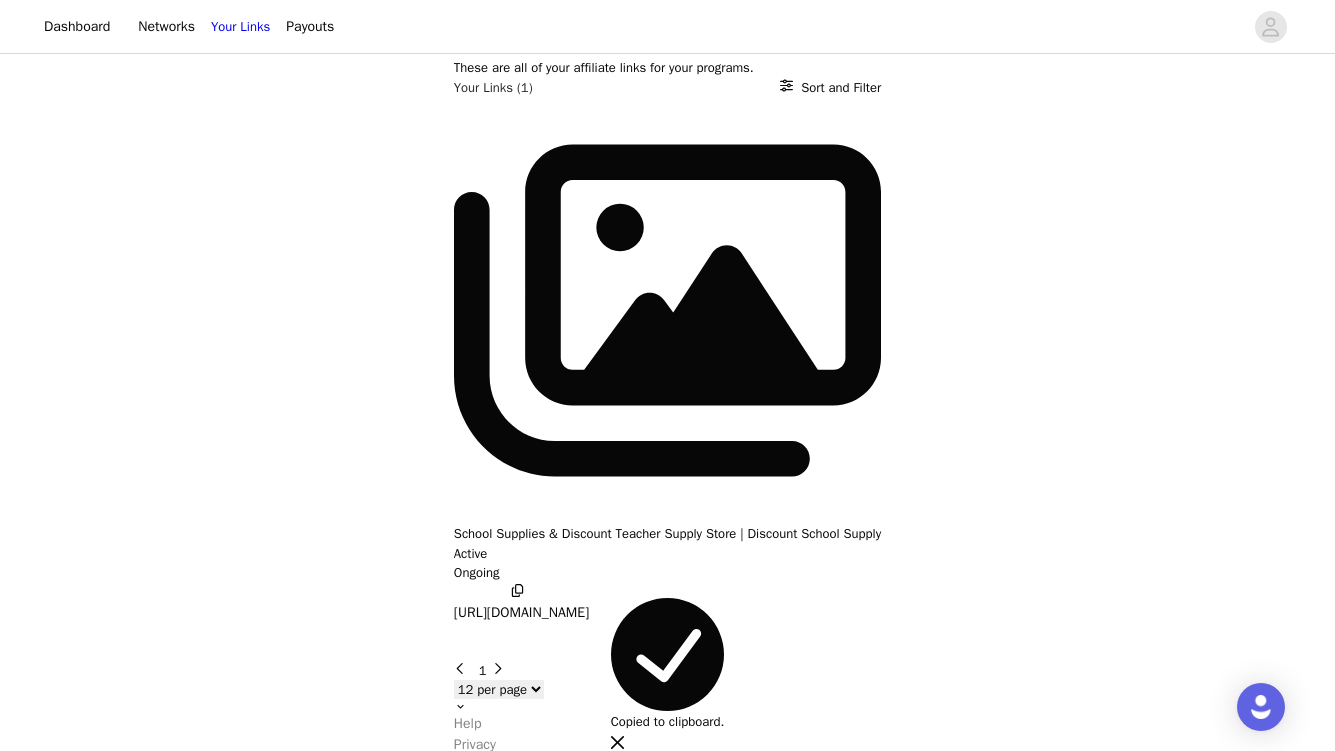 click 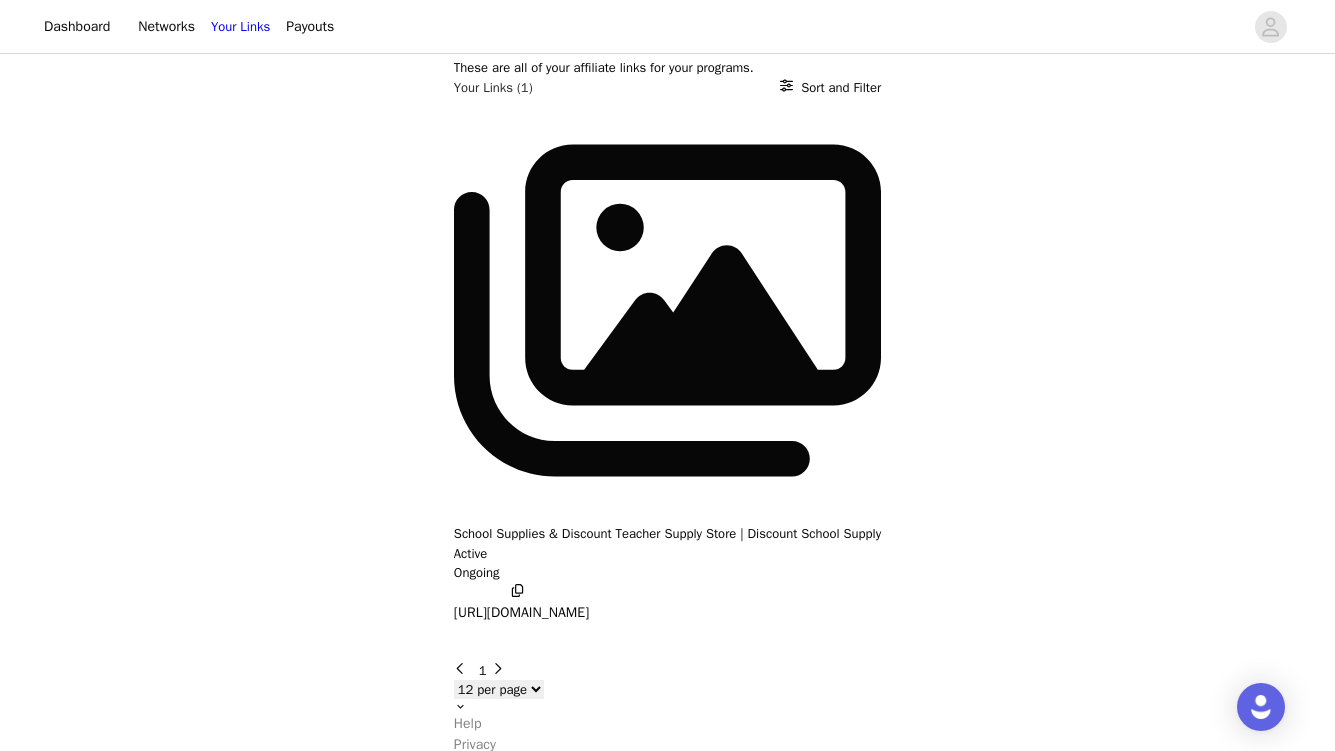 click on "[URL][DOMAIN_NAME]" at bounding box center (521, 612) 